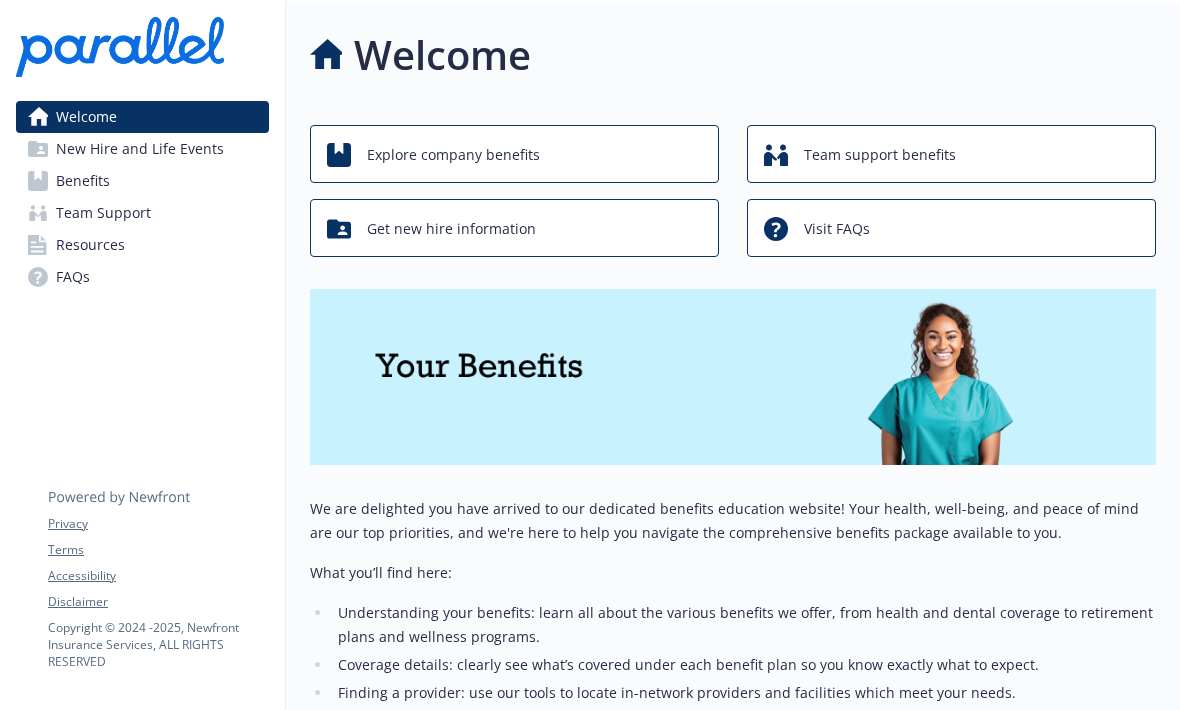scroll, scrollTop: 0, scrollLeft: 0, axis: both 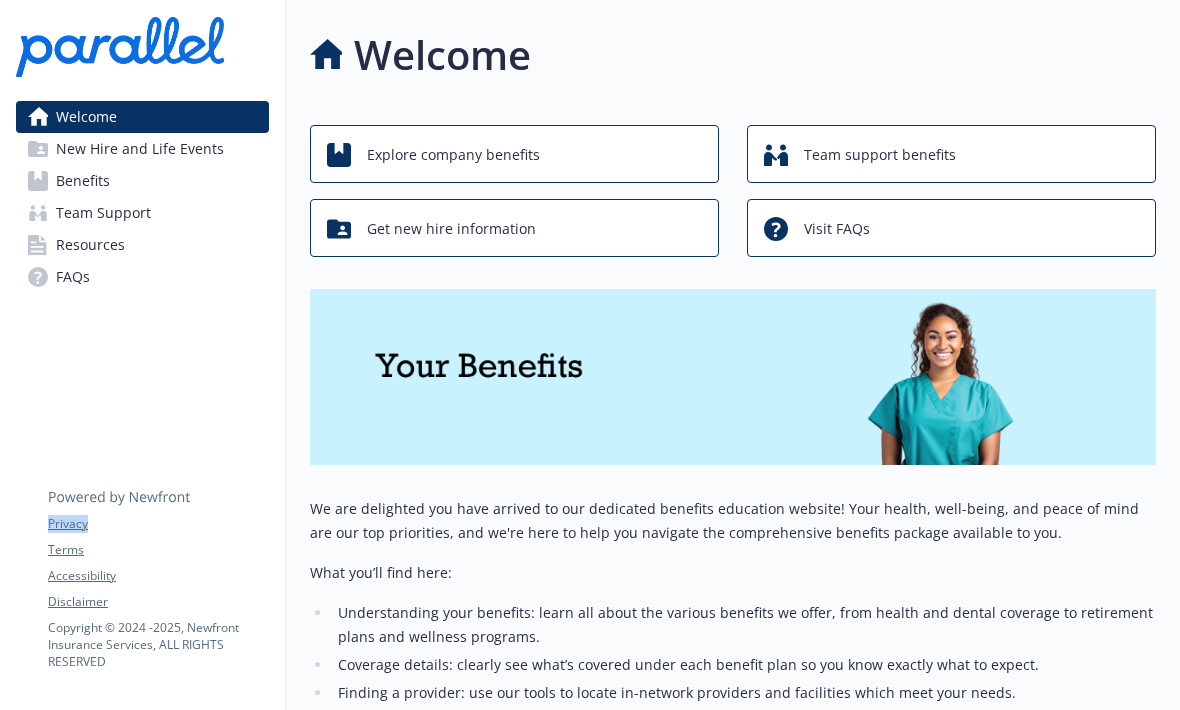 click on "New Hire and Life Events" at bounding box center (140, 149) 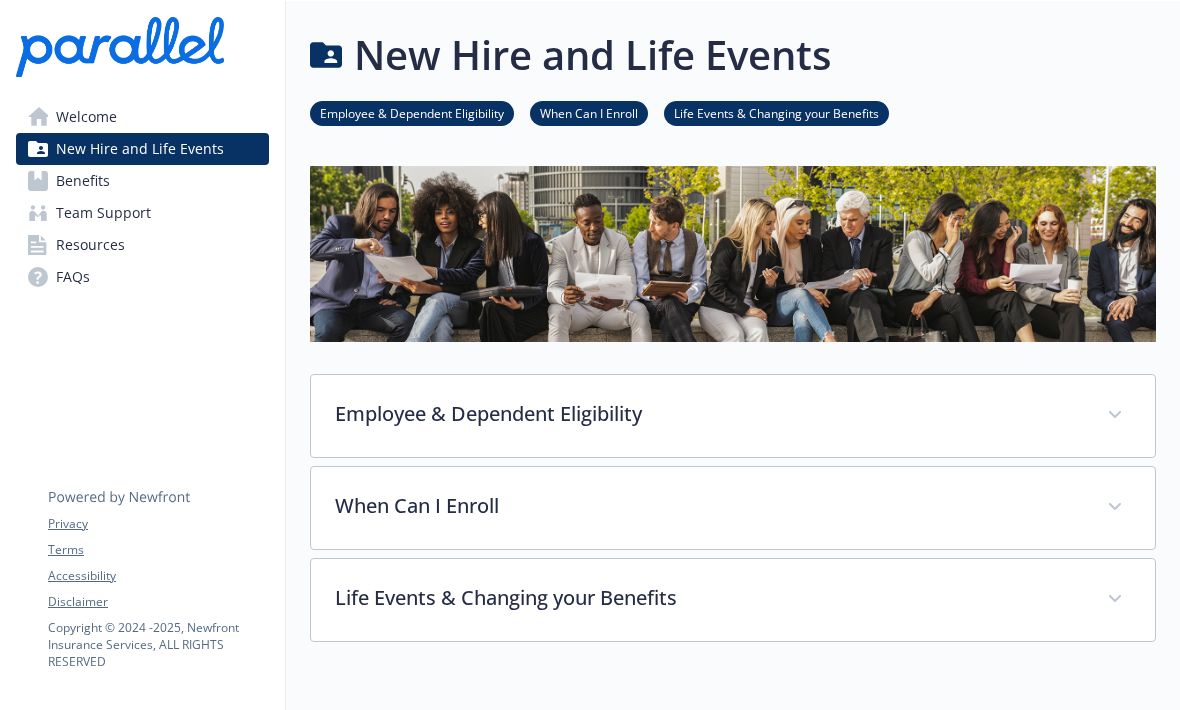 click on "Benefits" at bounding box center [83, 181] 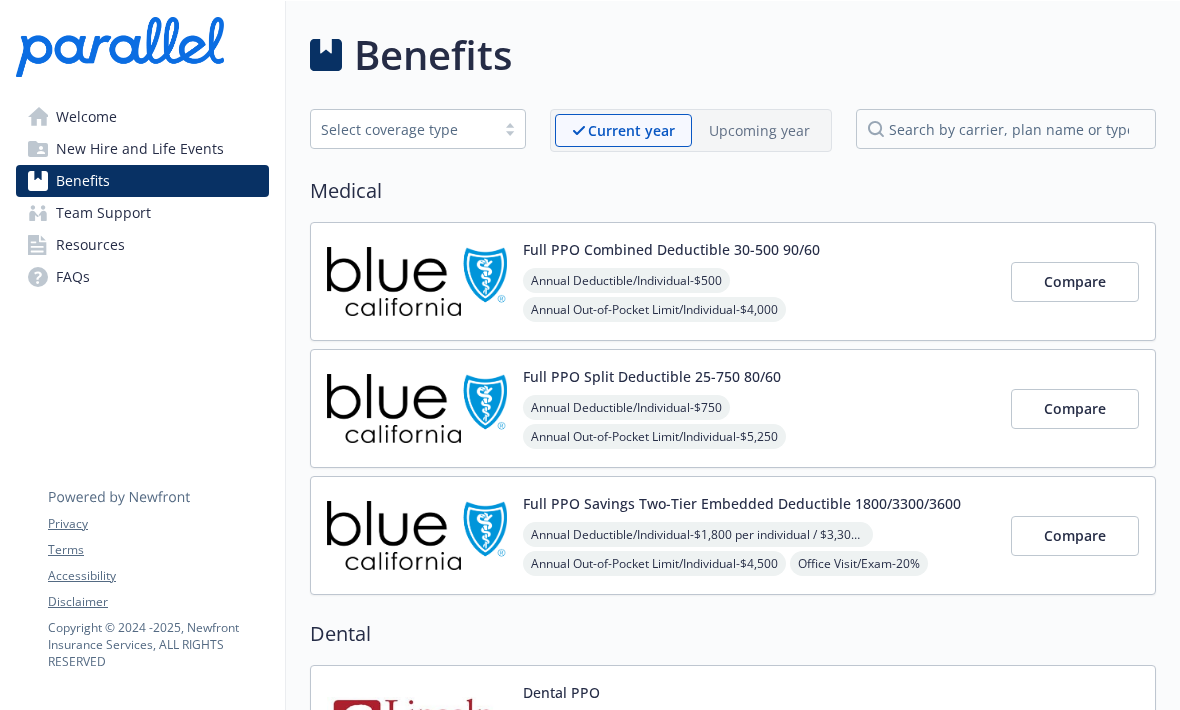 click on "Full PPO Combined Deductible 30-500 90/60" at bounding box center (671, 249) 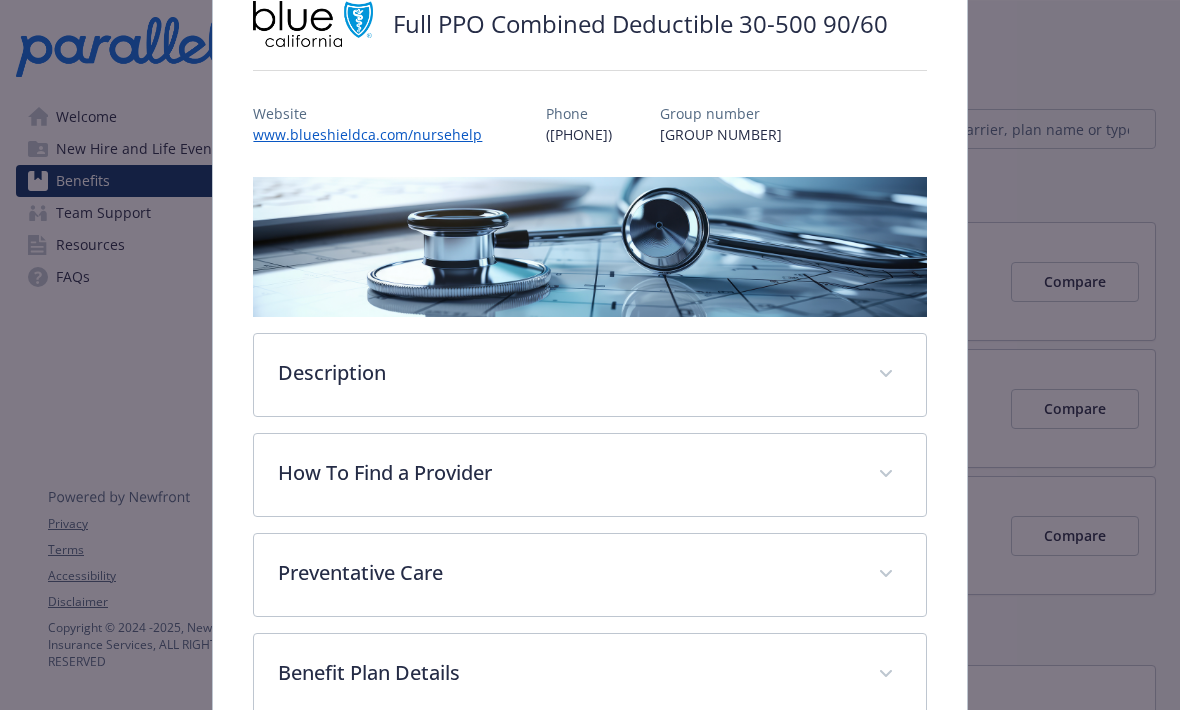 scroll, scrollTop: 179, scrollLeft: 0, axis: vertical 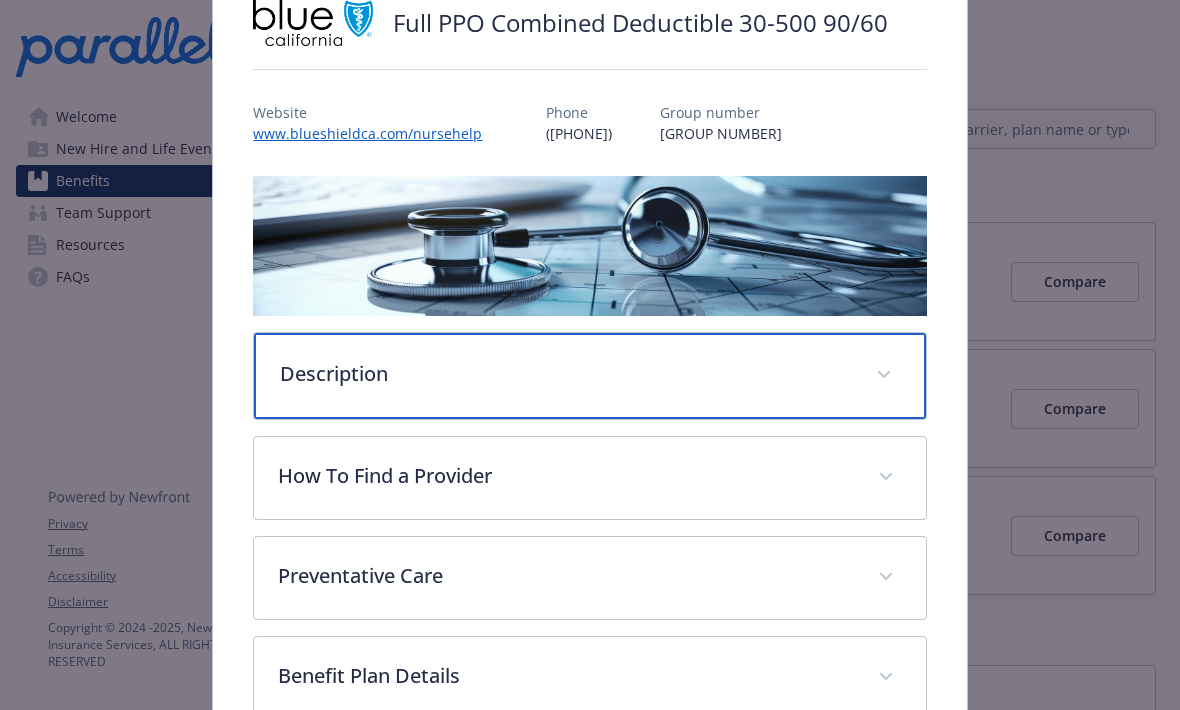 click on "Description" at bounding box center (565, 374) 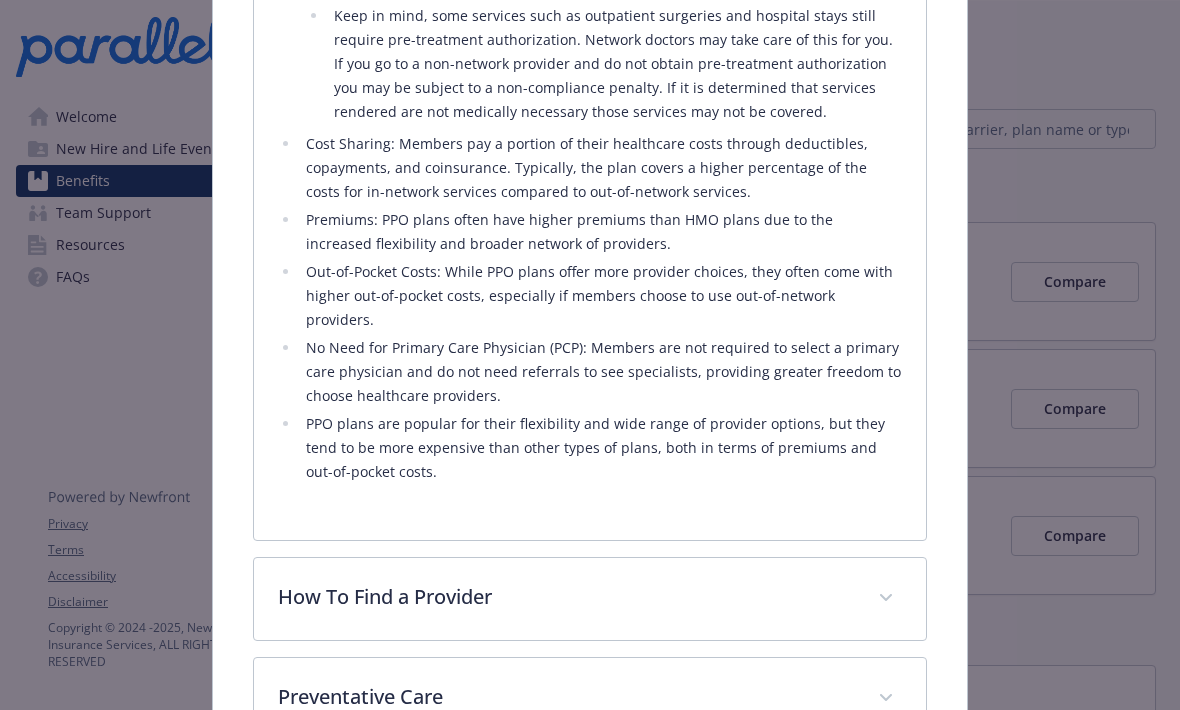 scroll, scrollTop: 971, scrollLeft: 0, axis: vertical 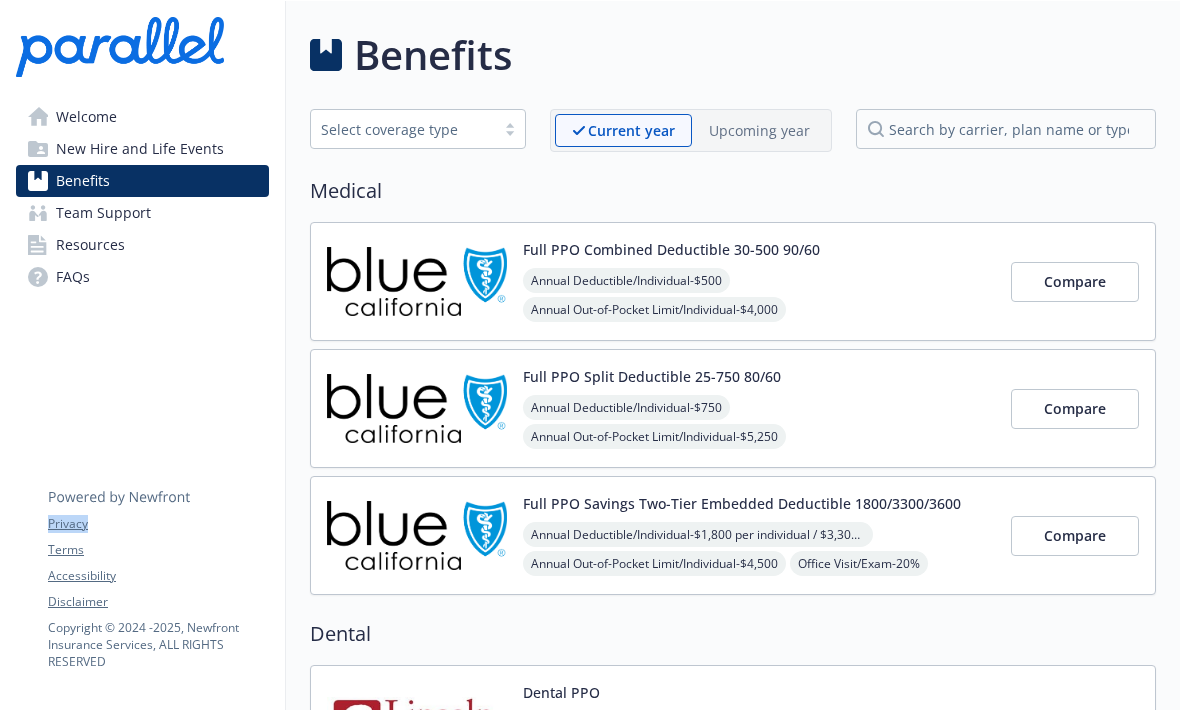 click on "Full PPO Combined Deductible 30-500 90/60" at bounding box center (671, 249) 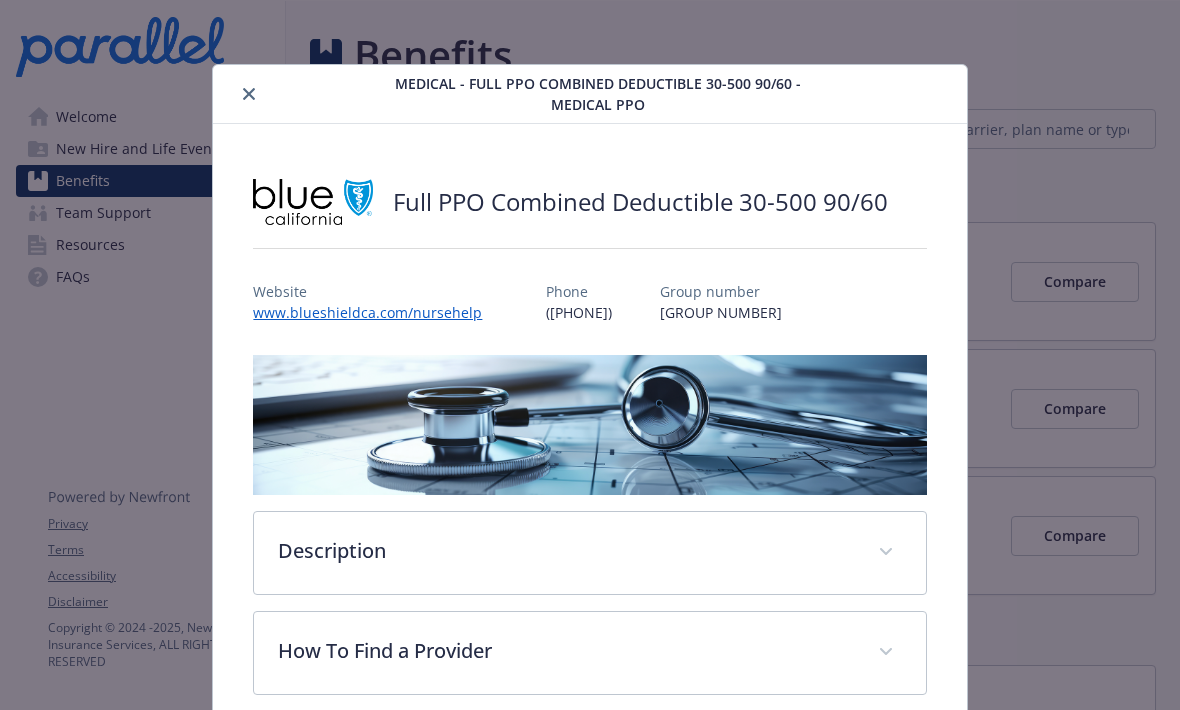 scroll, scrollTop: 60, scrollLeft: 0, axis: vertical 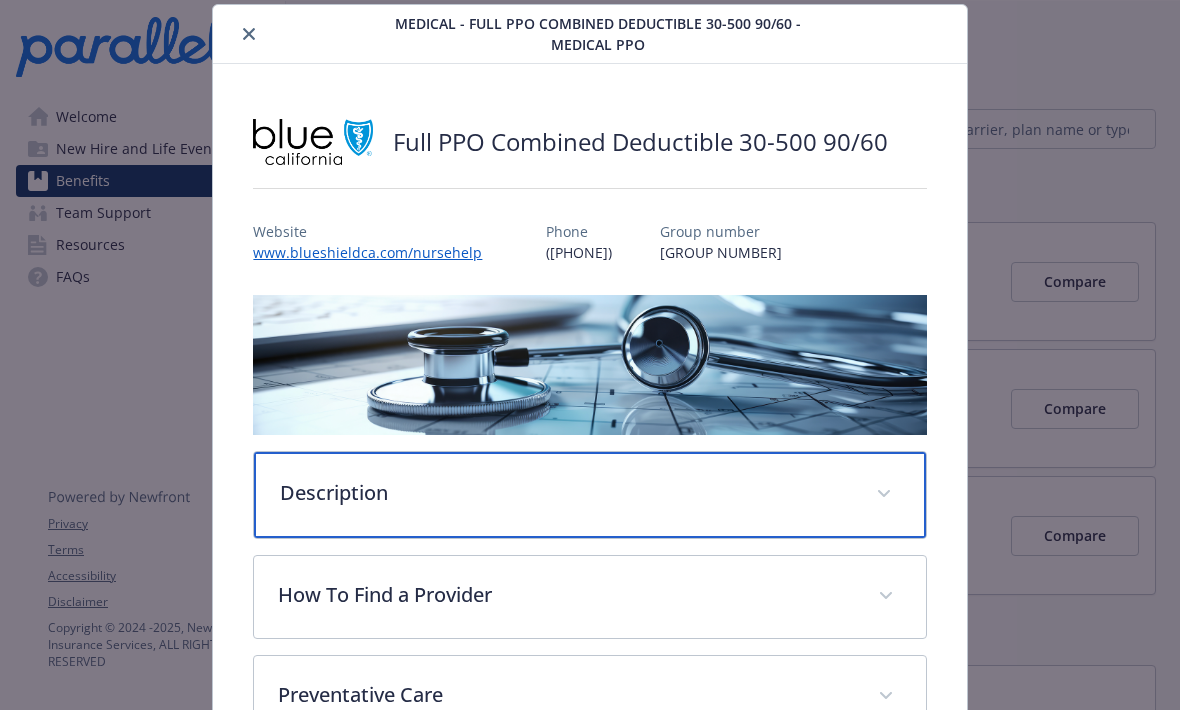 click on "Description" at bounding box center (565, 493) 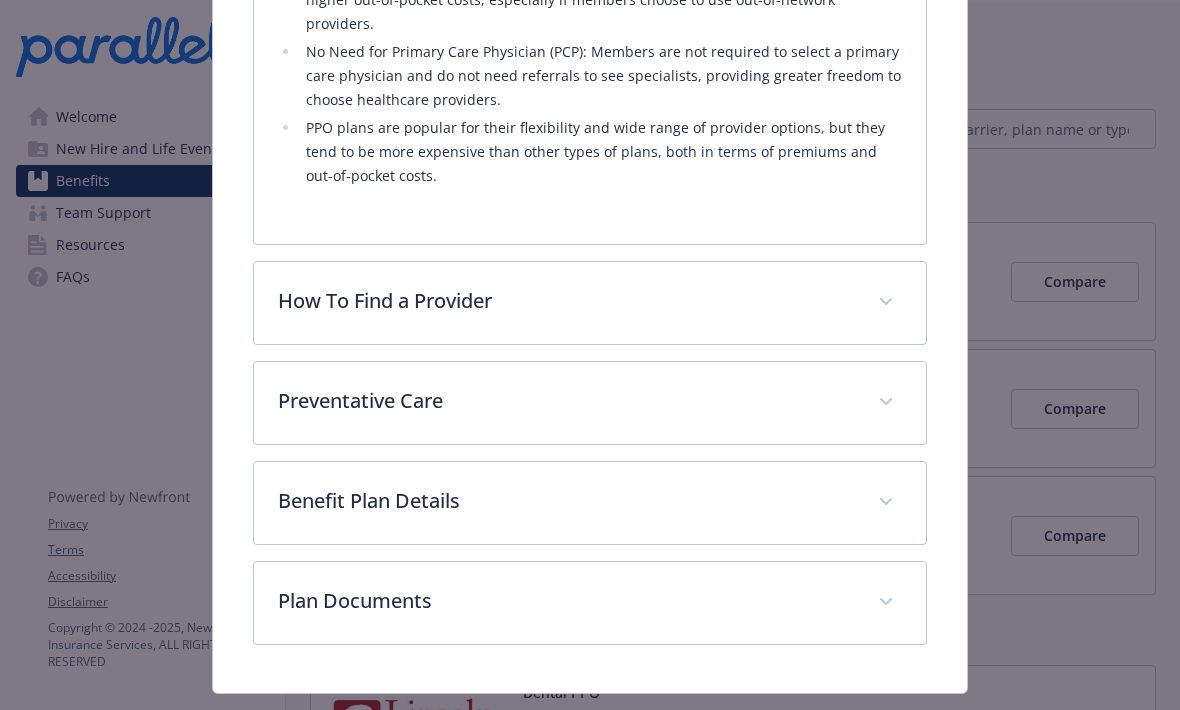 scroll, scrollTop: 1265, scrollLeft: 0, axis: vertical 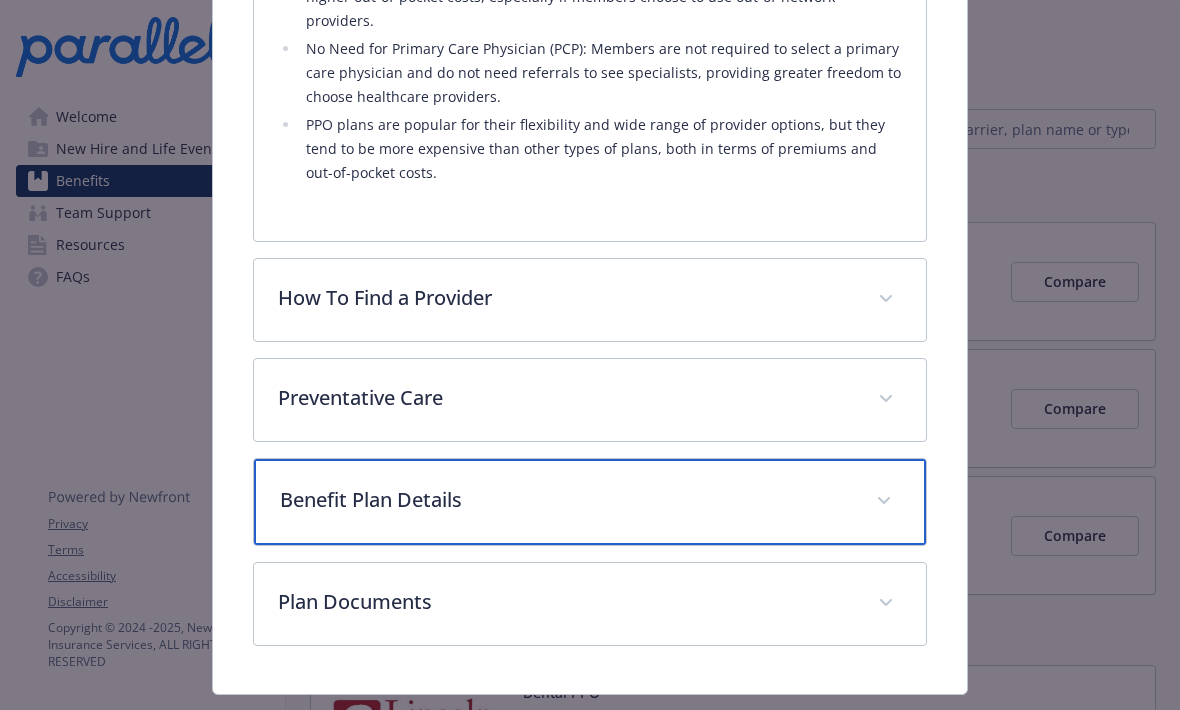 click on "Benefit Plan Details" at bounding box center [565, 500] 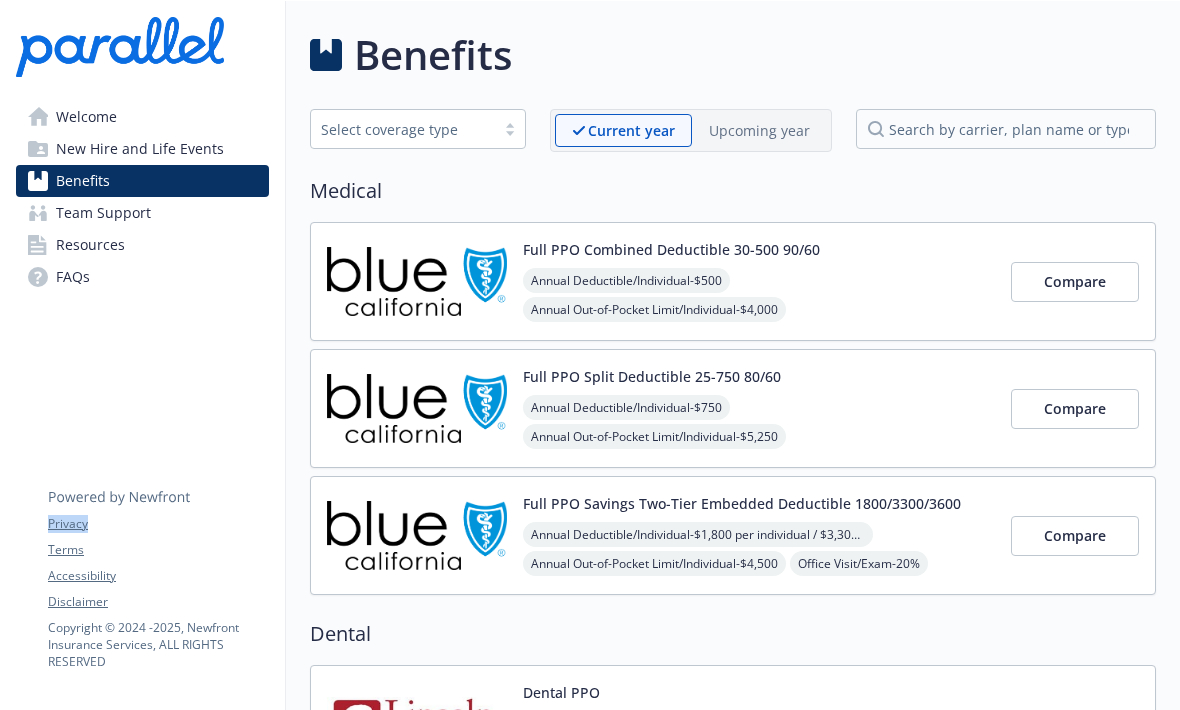 click on "Full PPO Combined Deductible 30-500 90/60" at bounding box center [671, 249] 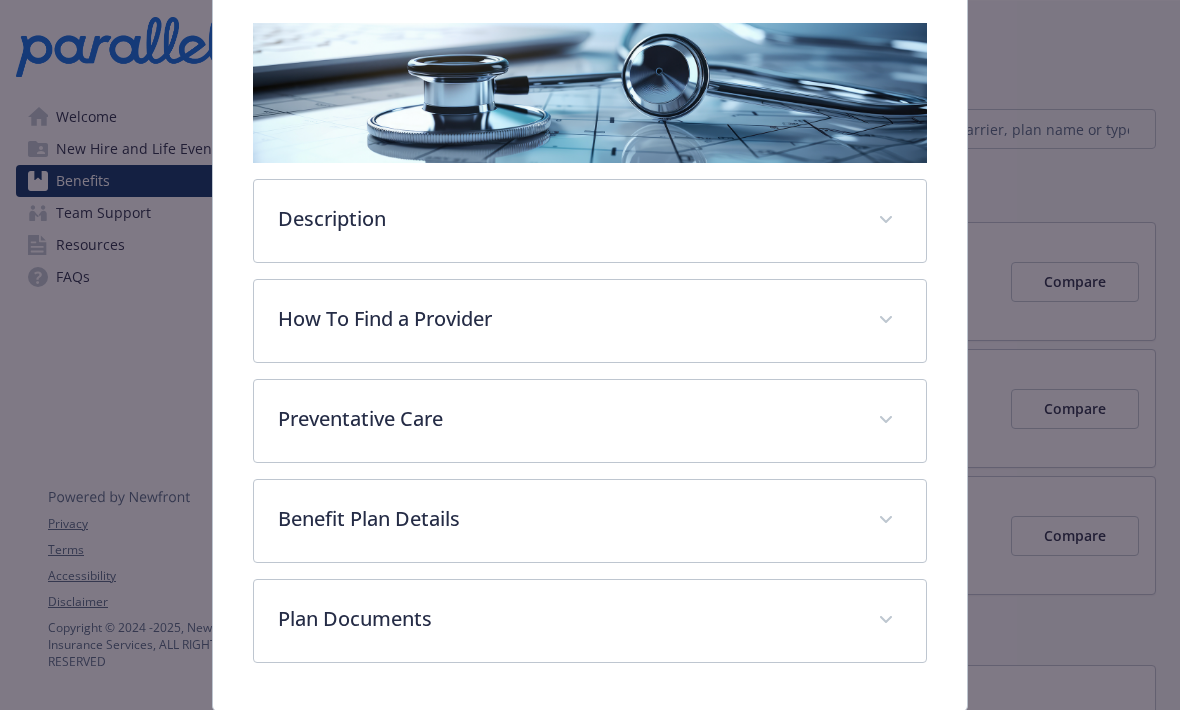 scroll, scrollTop: 334, scrollLeft: 0, axis: vertical 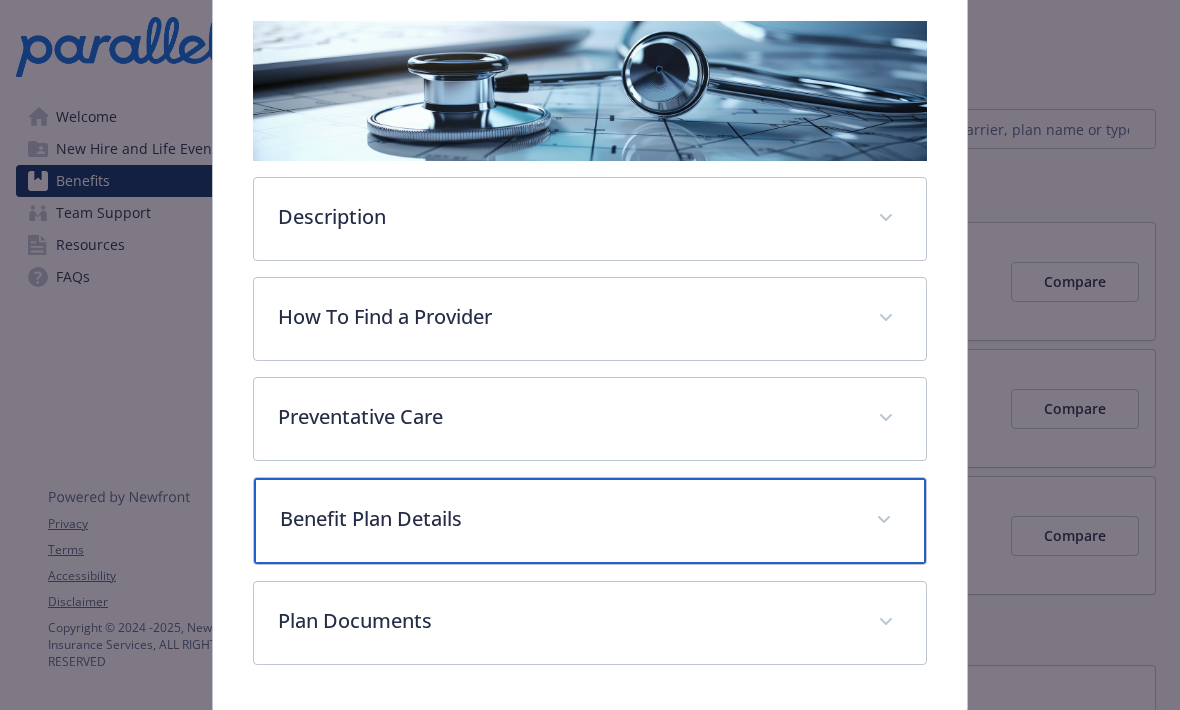 click on "Benefit Plan Details" at bounding box center (565, 519) 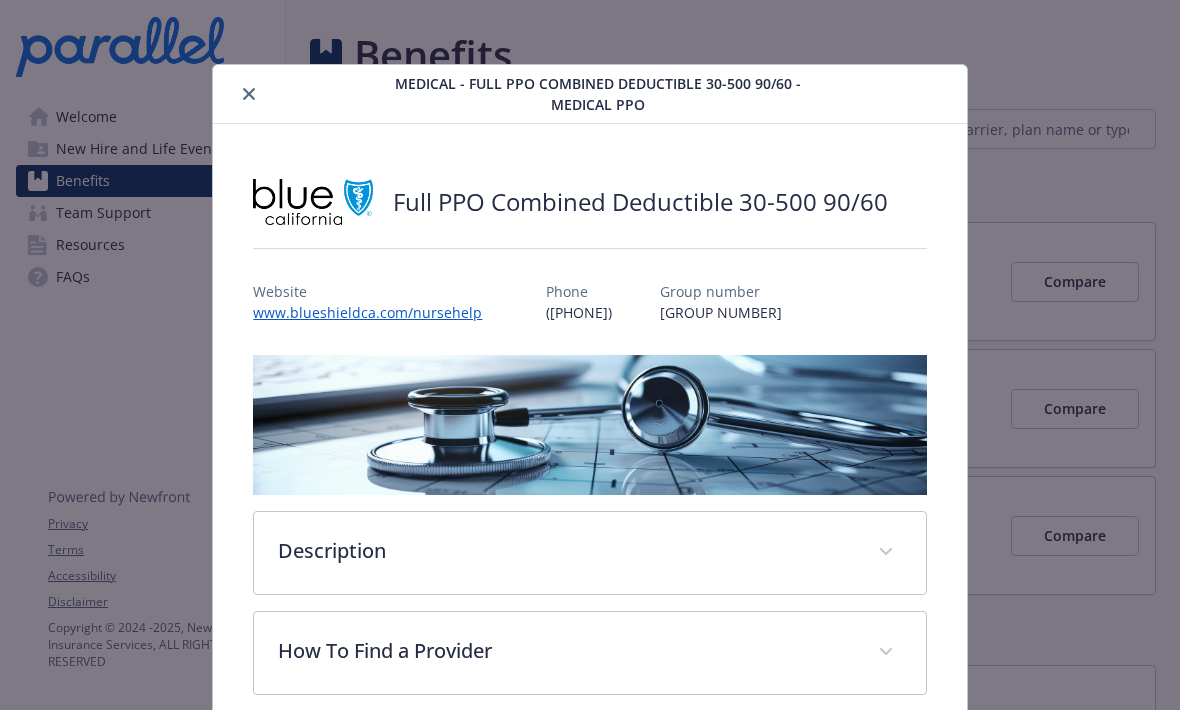 scroll, scrollTop: 0, scrollLeft: 0, axis: both 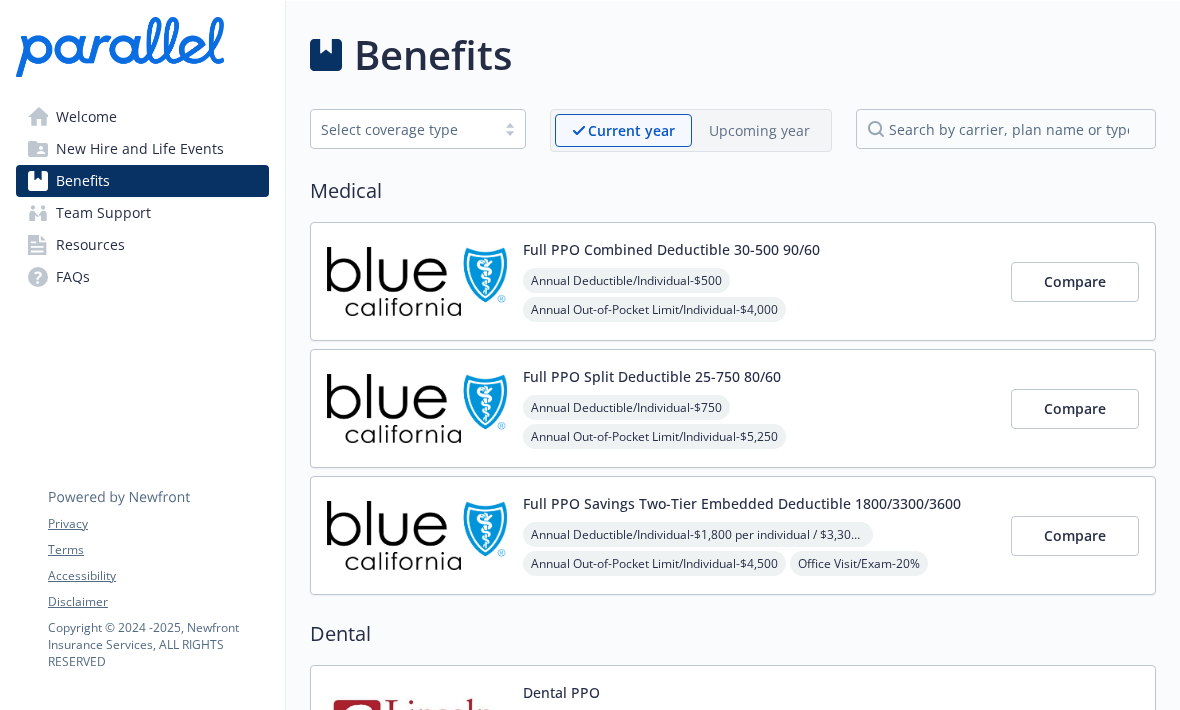 click on "Annual Deductible/Individual - $[NUMBER]" at bounding box center [626, 280] 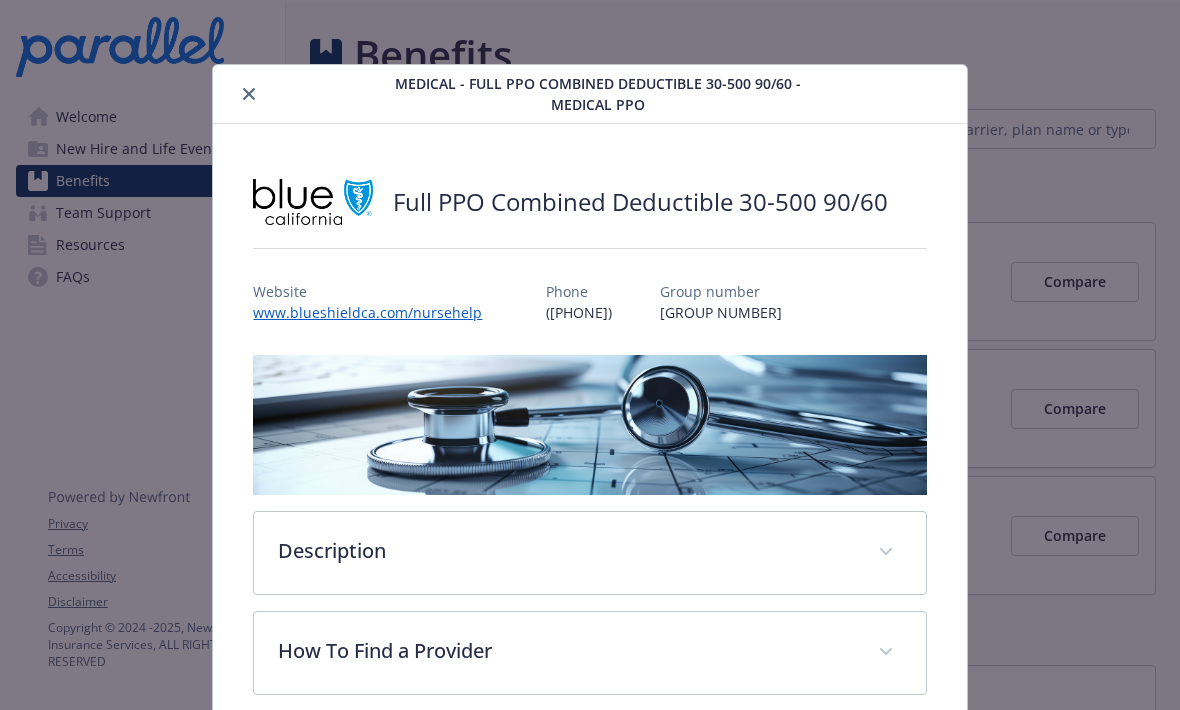 scroll, scrollTop: 0, scrollLeft: 0, axis: both 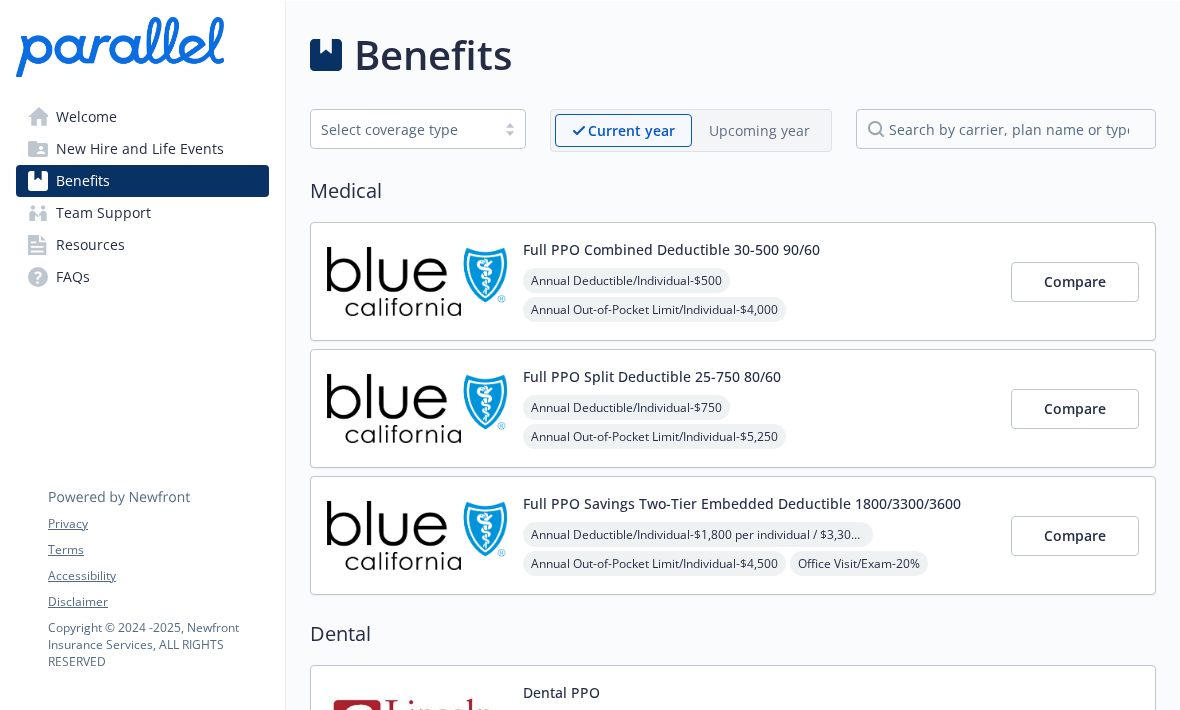 click on "Full PPO Split Deductible 25-750 80/60" at bounding box center (652, 376) 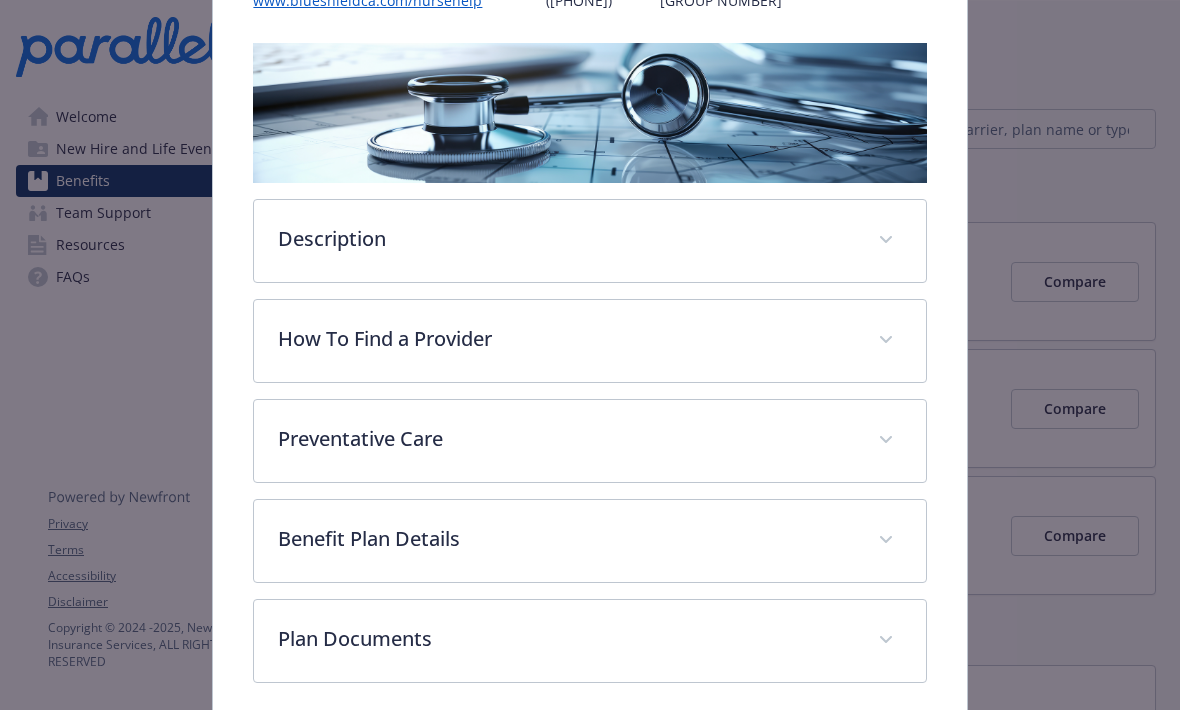 scroll, scrollTop: 315, scrollLeft: 0, axis: vertical 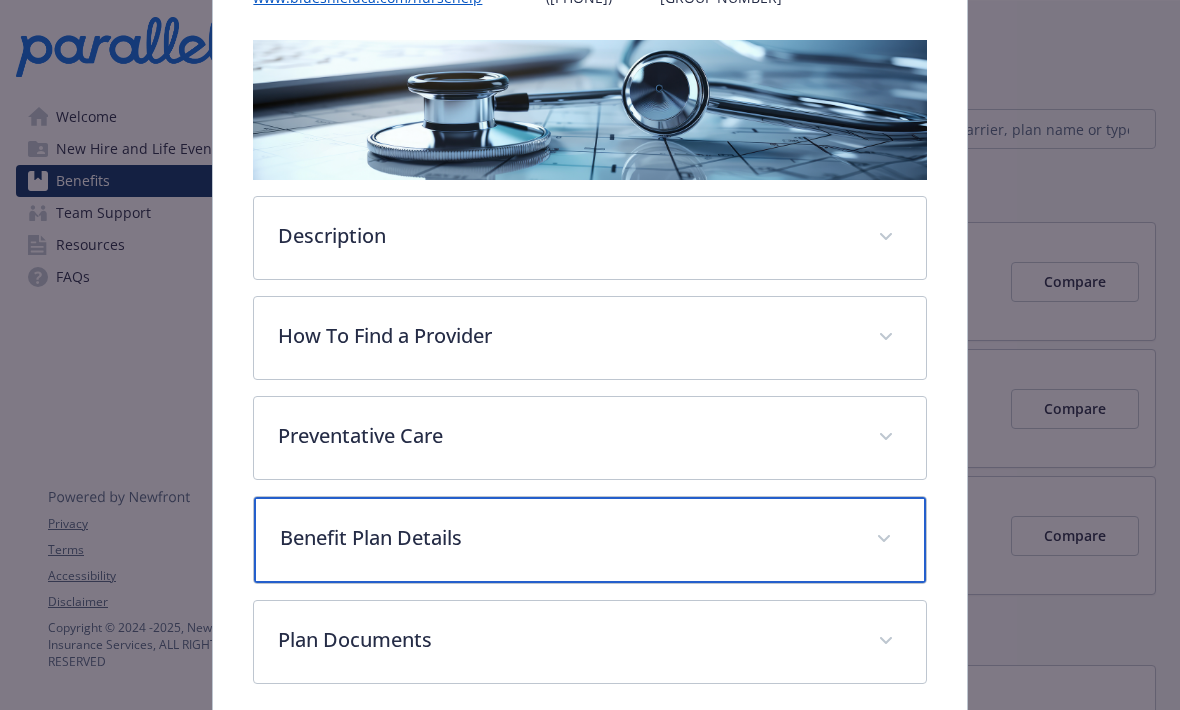 click on "Benefit Plan Details" at bounding box center (565, 538) 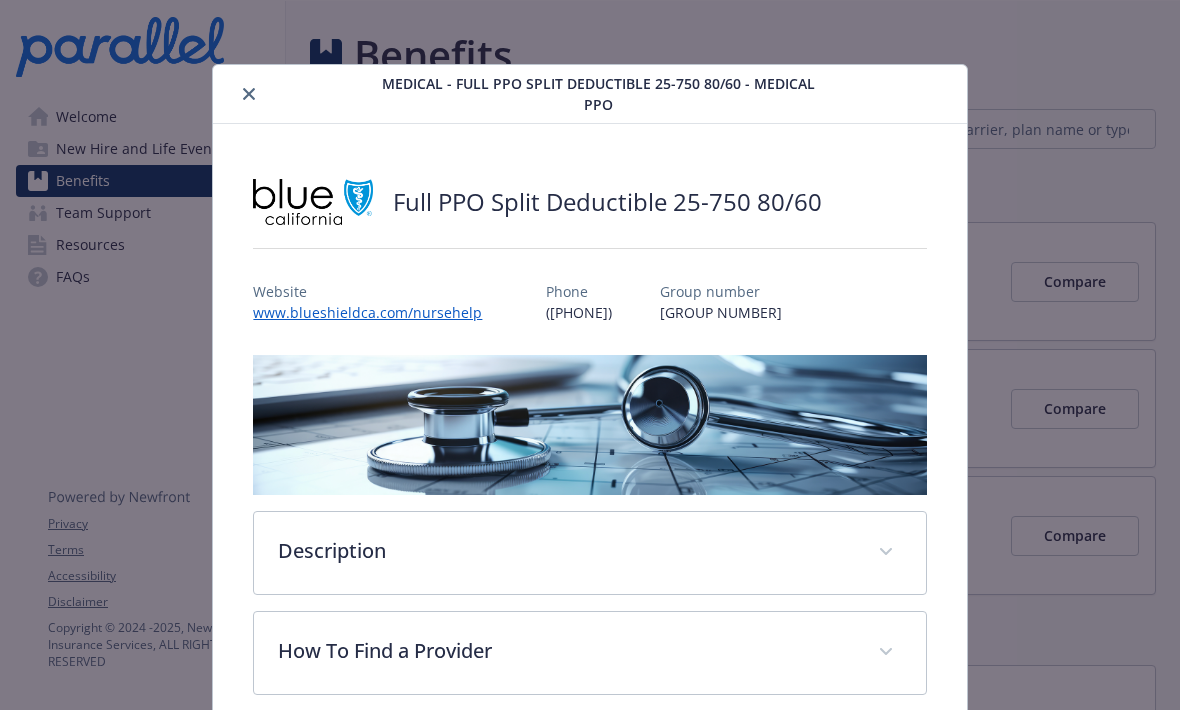 scroll, scrollTop: 0, scrollLeft: 0, axis: both 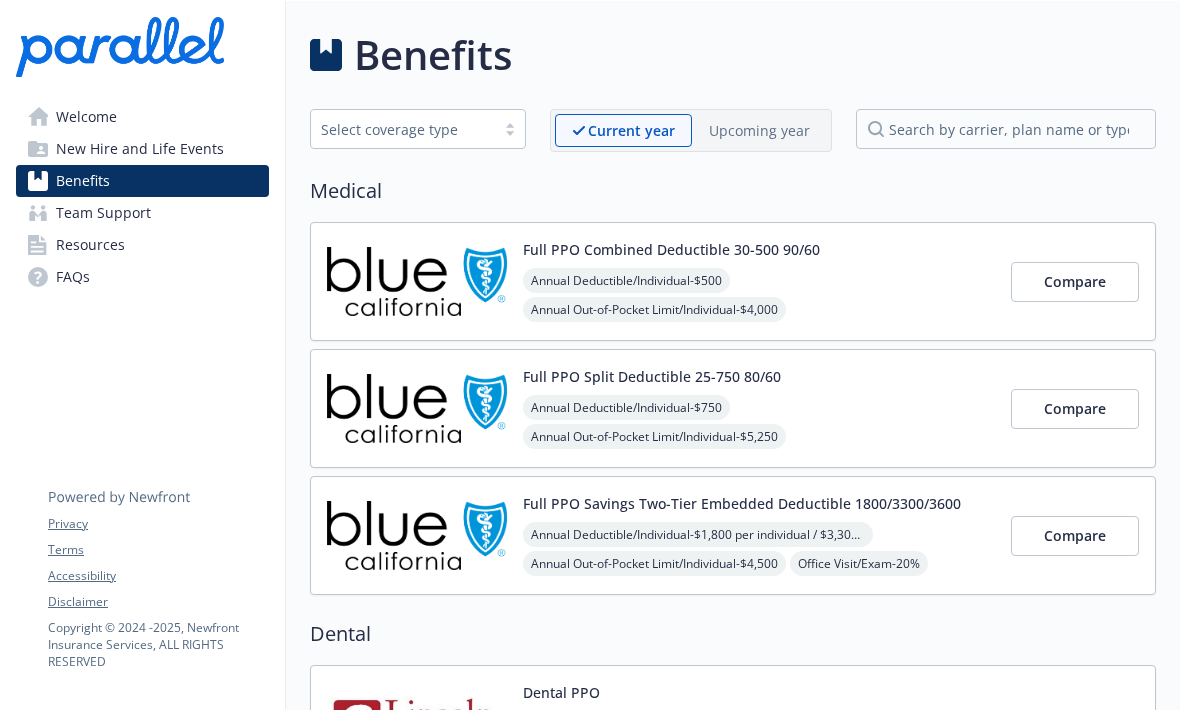 click on "Full PPO Savings Two-Tier Embedded Deductible 1800/3300/3600" at bounding box center (742, 503) 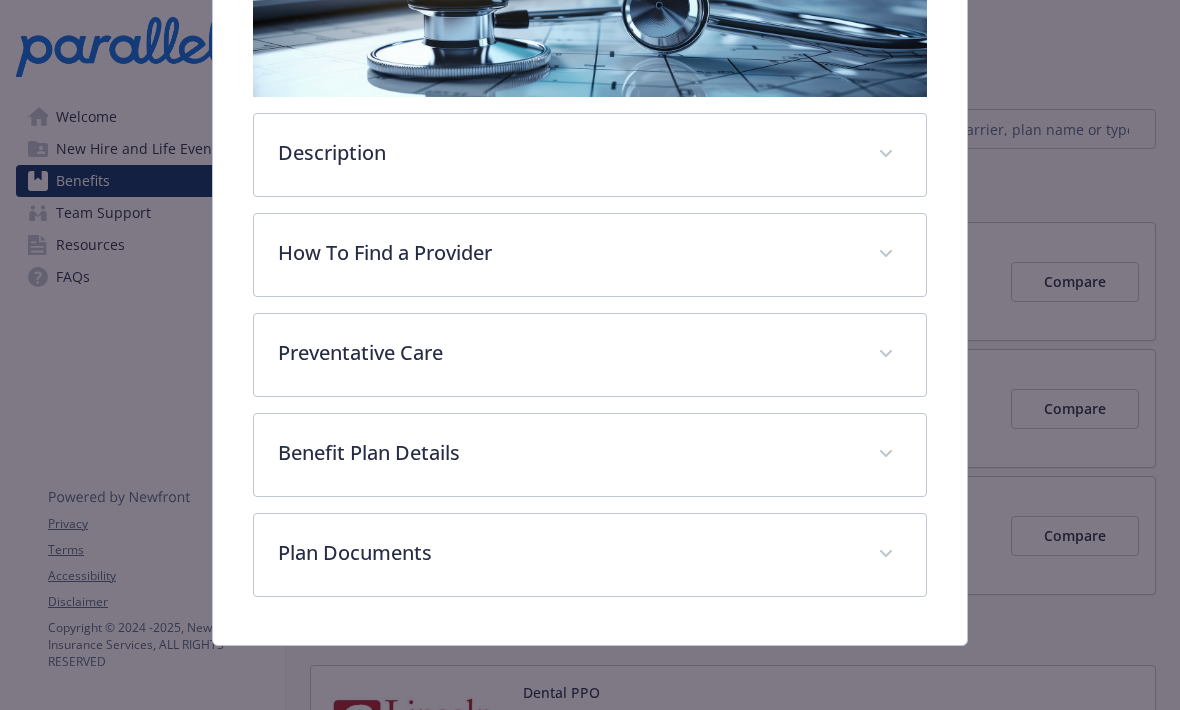 scroll, scrollTop: 404, scrollLeft: 0, axis: vertical 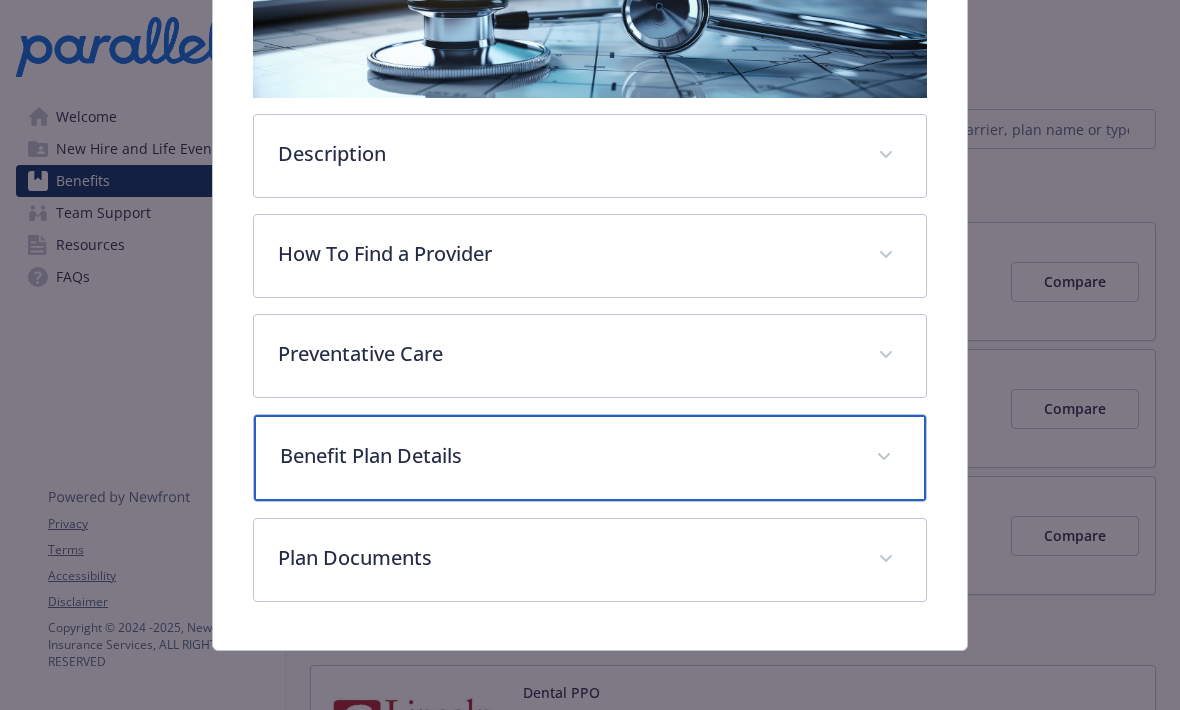 click on "Benefit Plan Details" at bounding box center (565, 456) 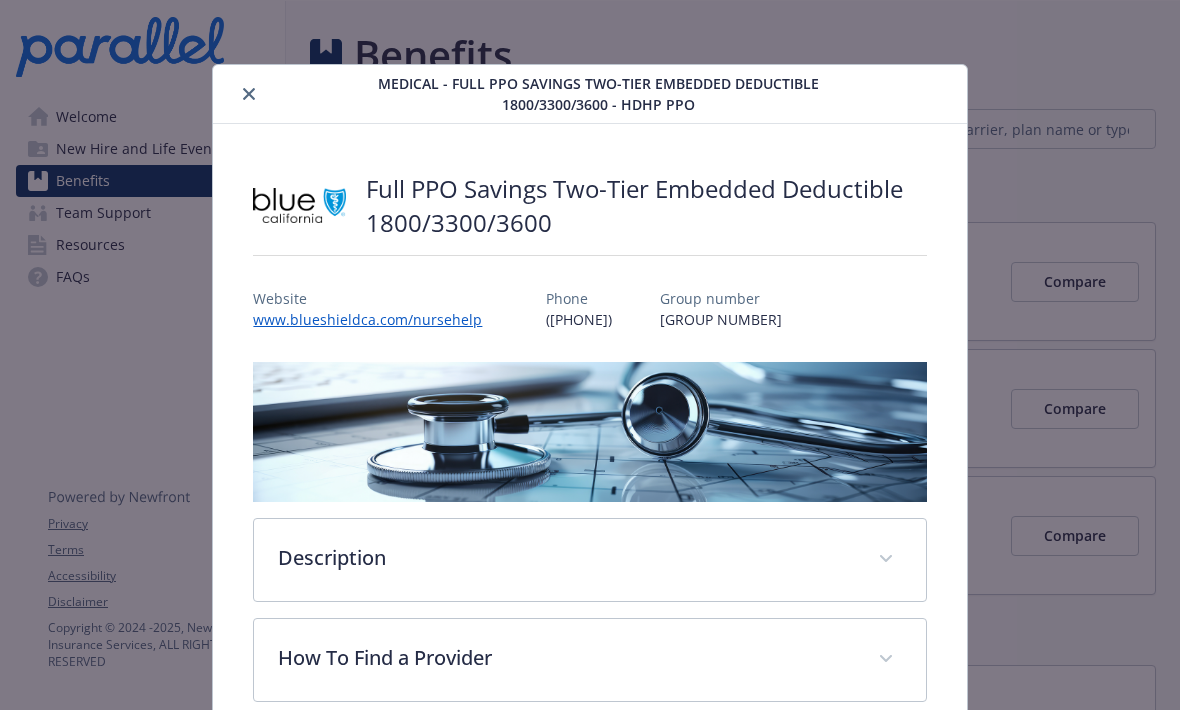 scroll, scrollTop: 0, scrollLeft: 0, axis: both 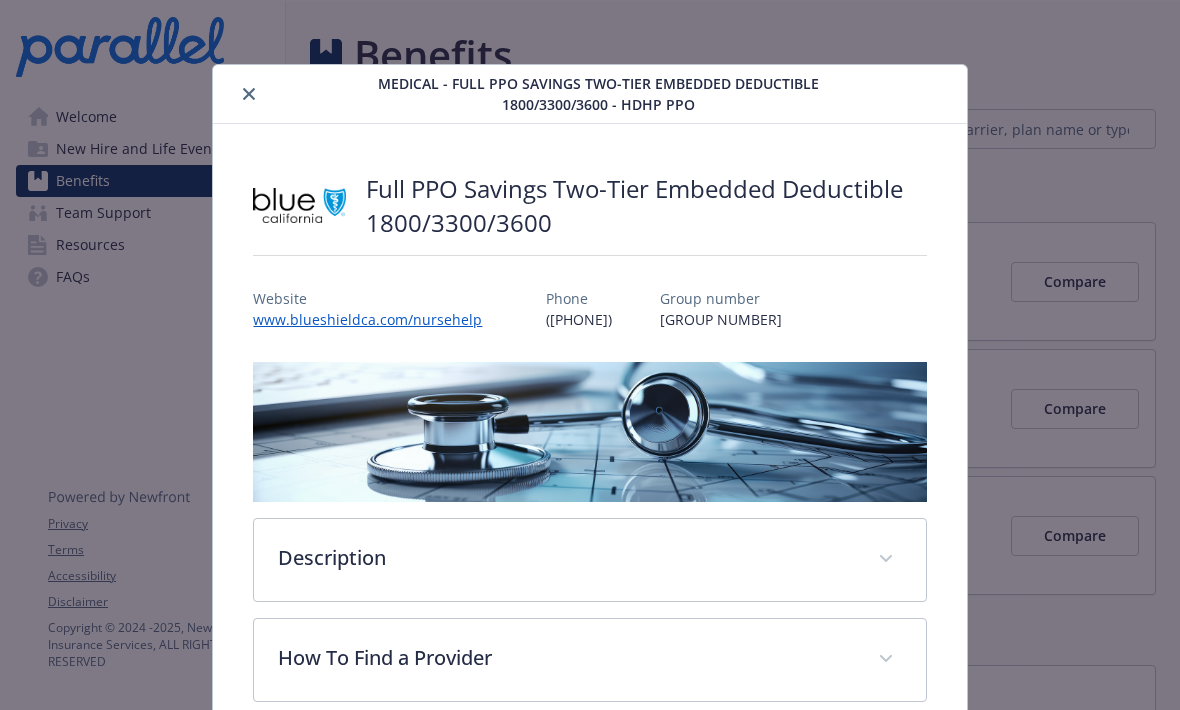 click at bounding box center (249, 94) 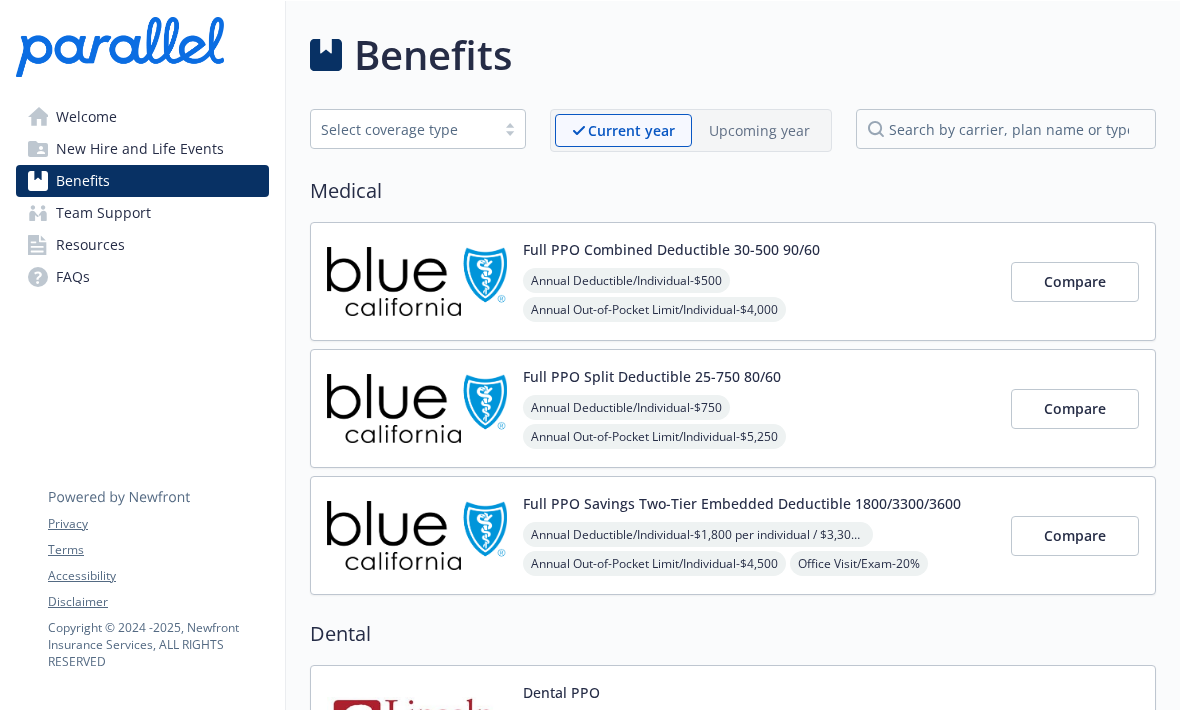 click on "Compare" at bounding box center [1075, 281] 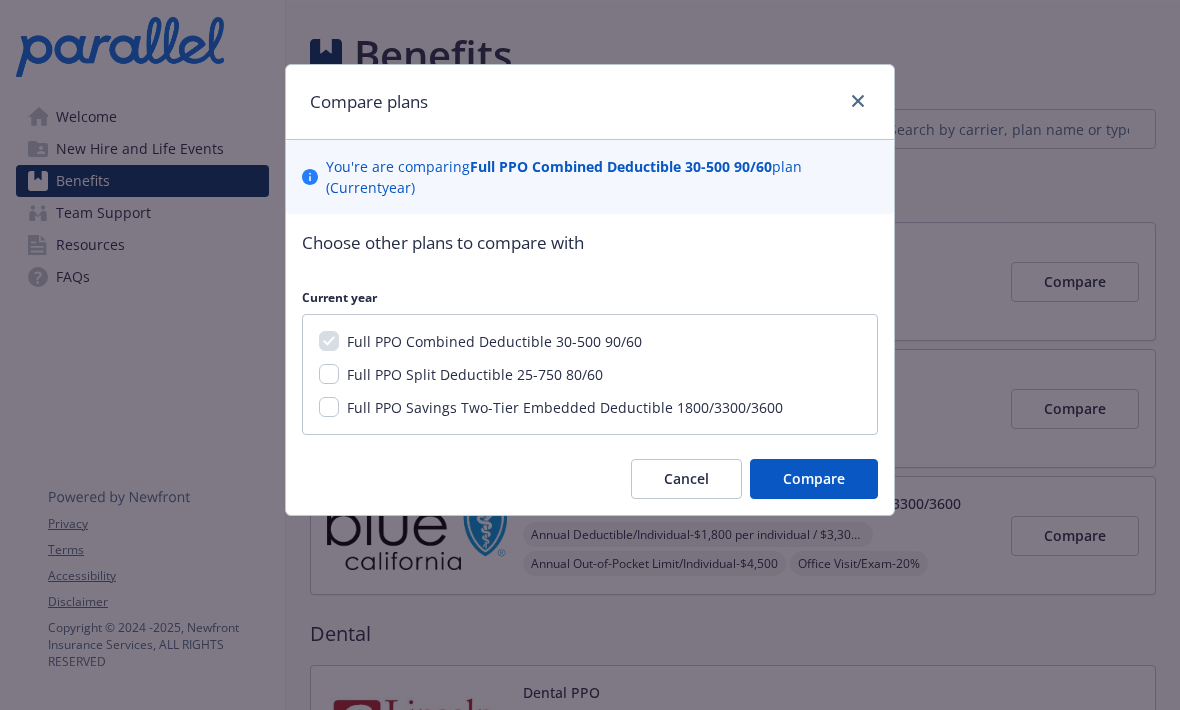 click on "Full PPO Savings Two-Tier Embedded Deductible 1800/3300/3600" at bounding box center (329, 407) 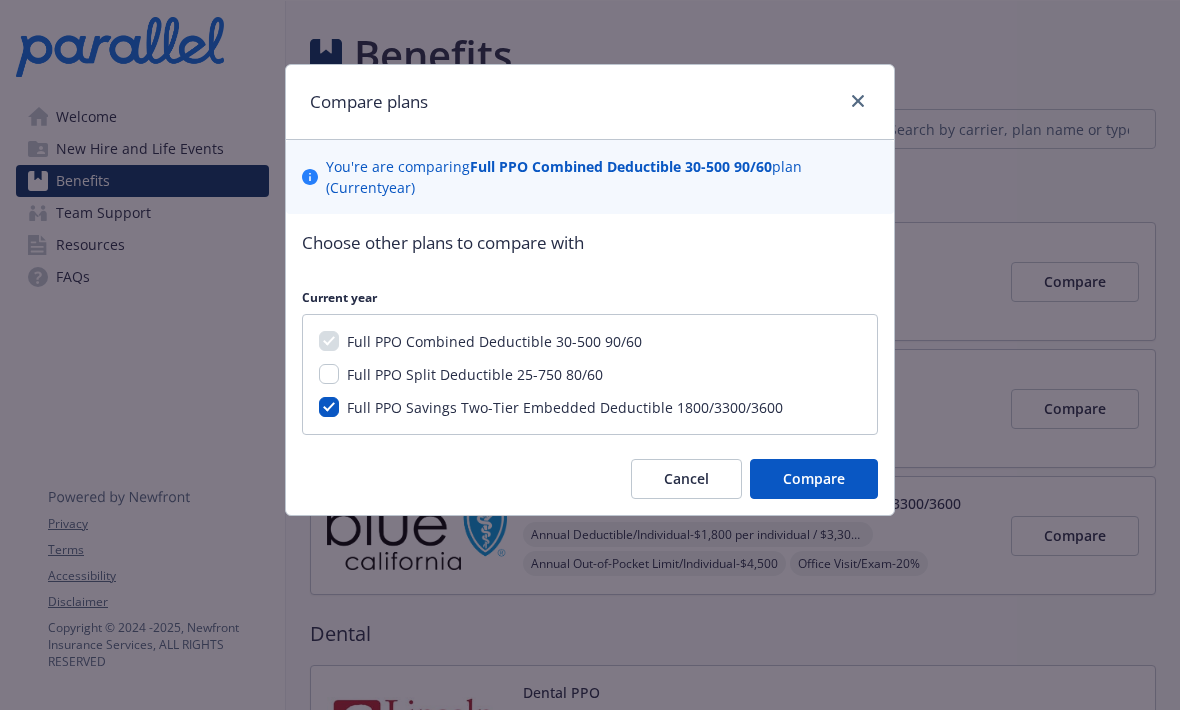 checkbox on "true" 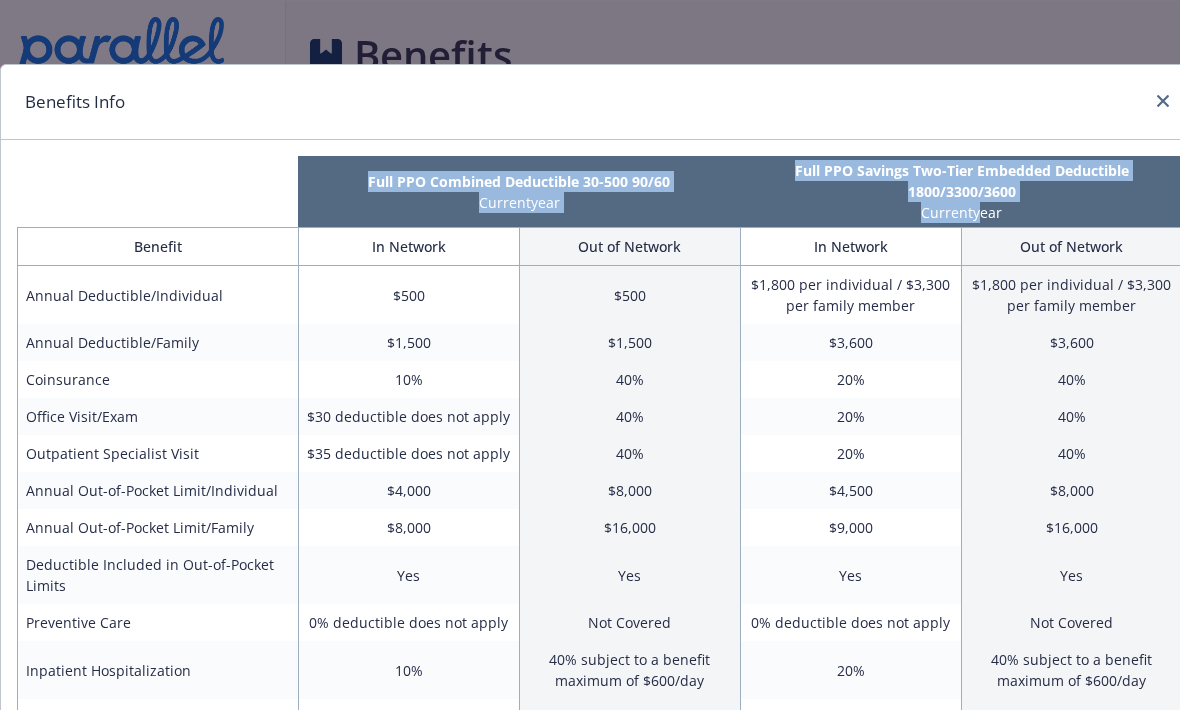 scroll, scrollTop: 0, scrollLeft: 0, axis: both 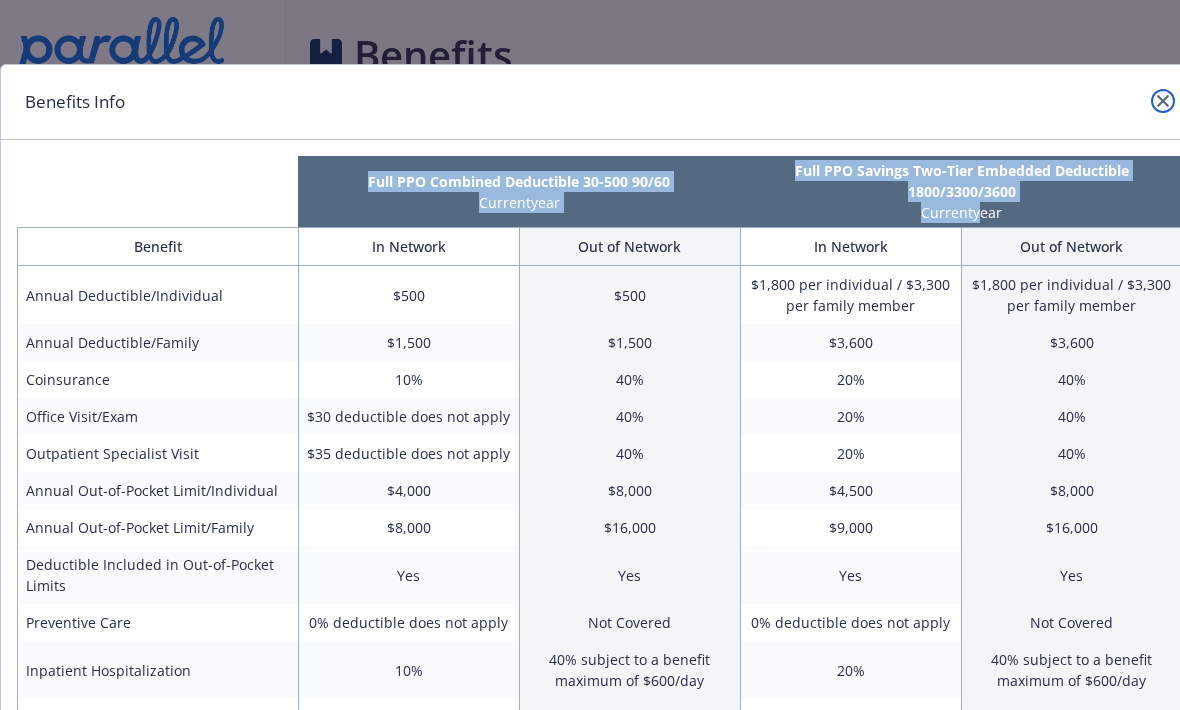 click at bounding box center (1163, 101) 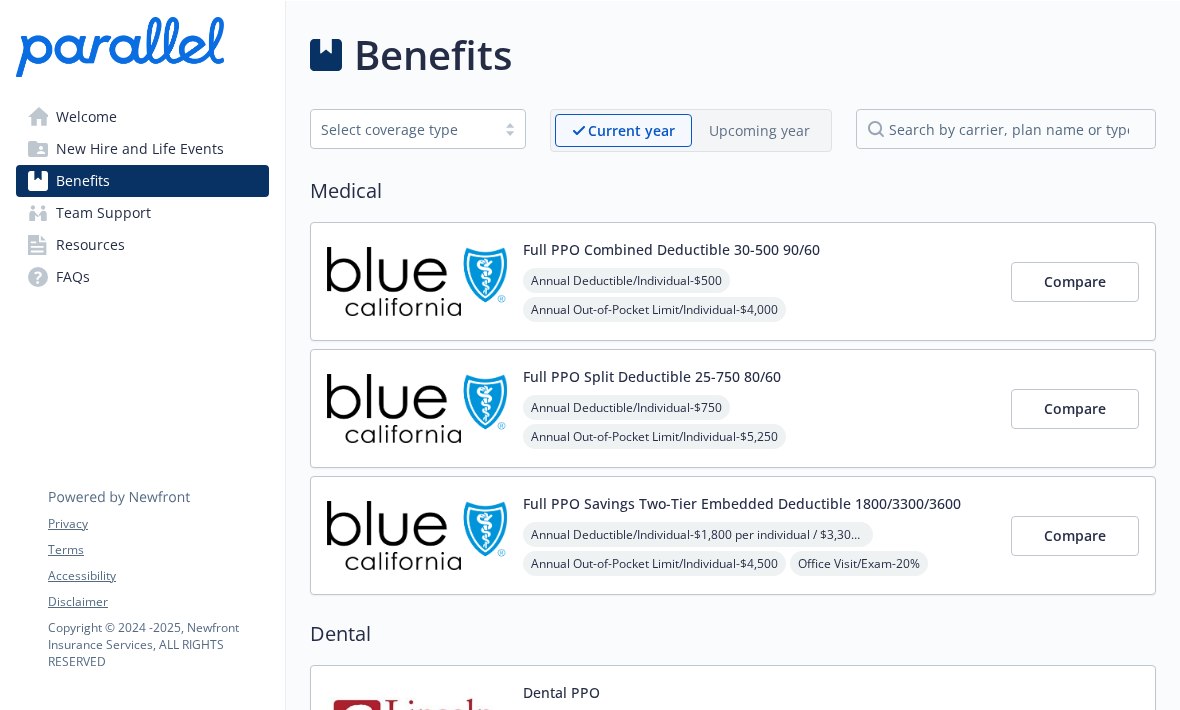 click on "Compare" at bounding box center [1075, 535] 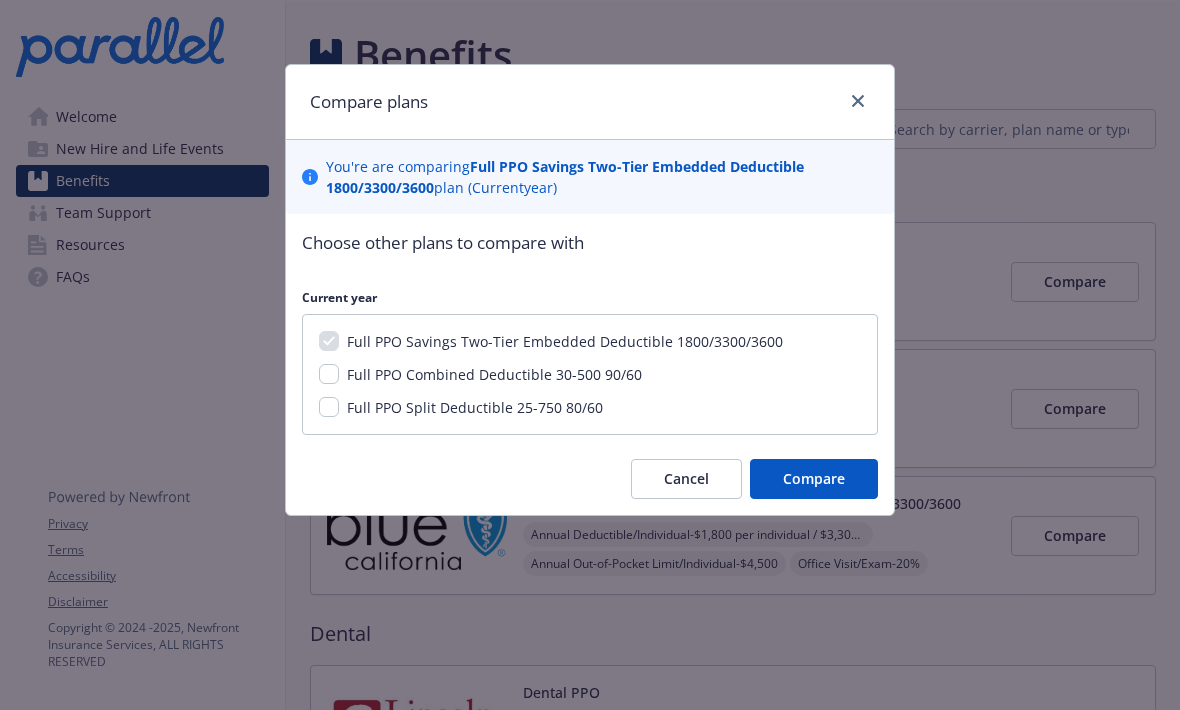 click on "Full PPO Split Deductible 25-750 80/60" at bounding box center [329, 407] 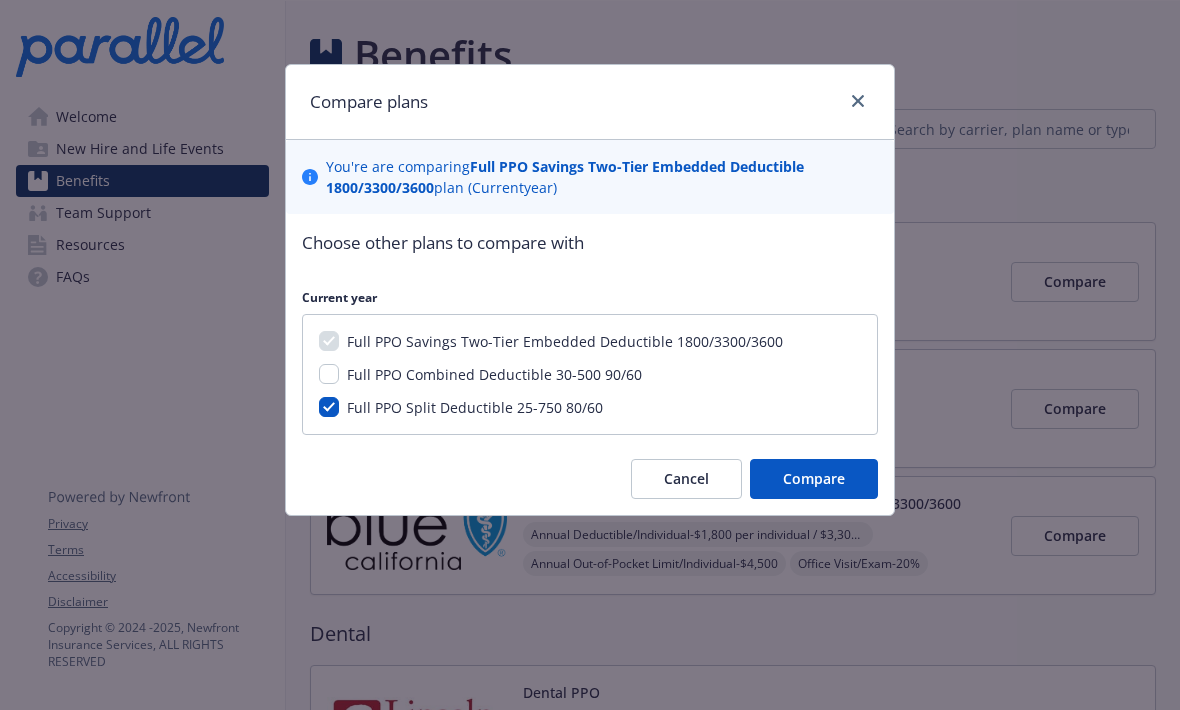 checkbox on "true" 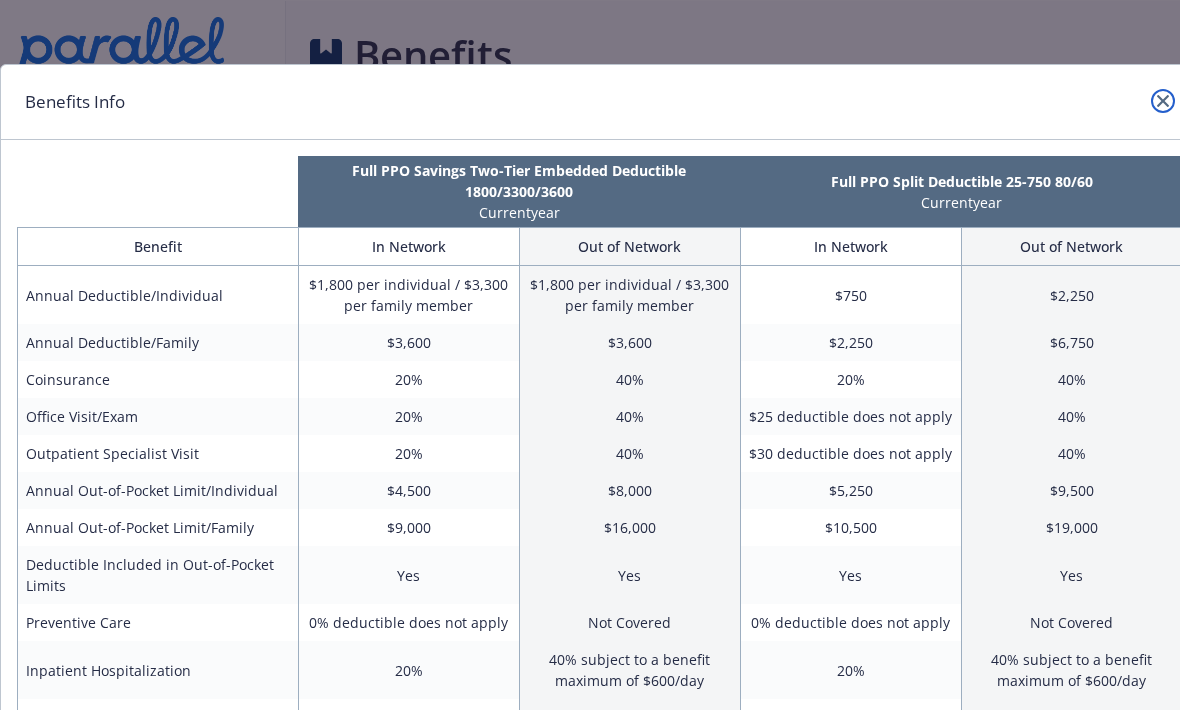 click at bounding box center [1163, 101] 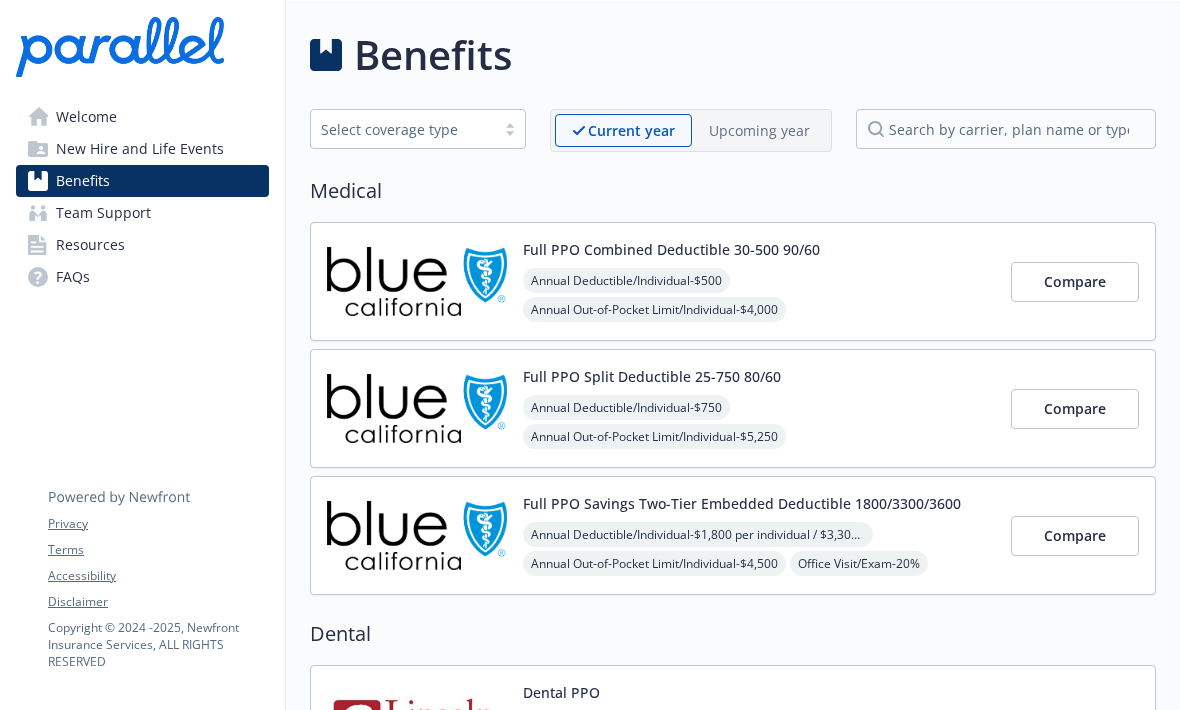 click on "Compare" at bounding box center [1075, 408] 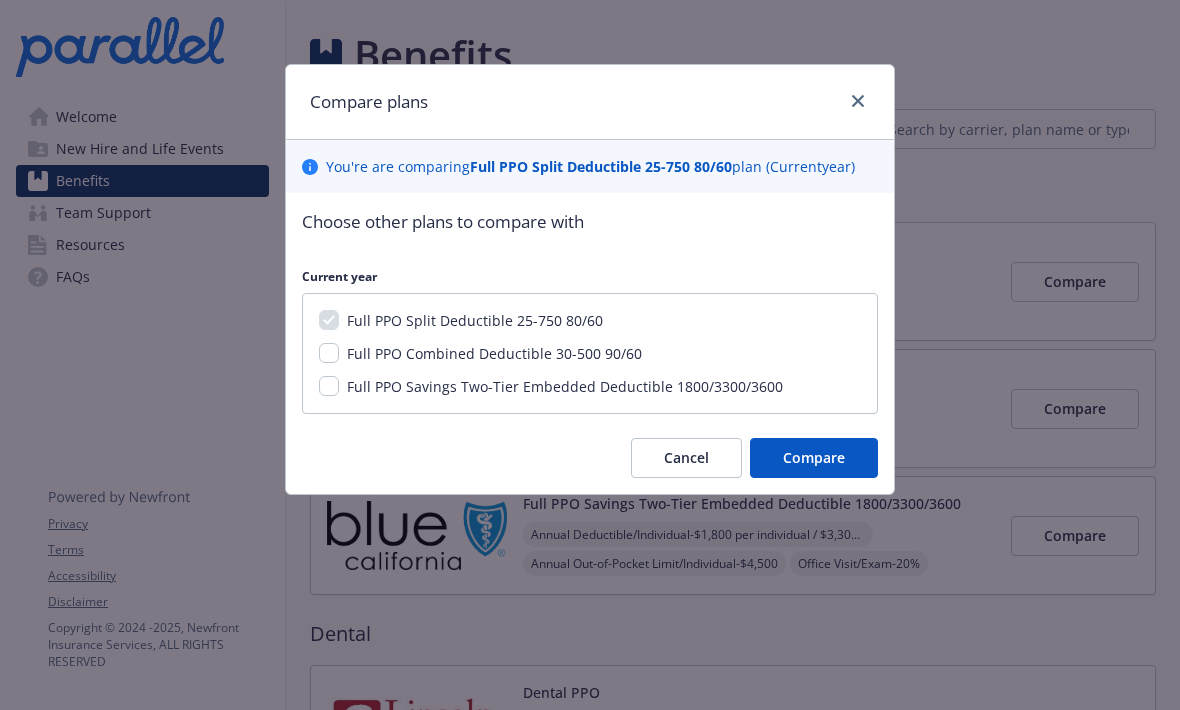 click on "Full PPO Savings Two-Tier Embedded Deductible 1800/3300/3600" at bounding box center (329, 386) 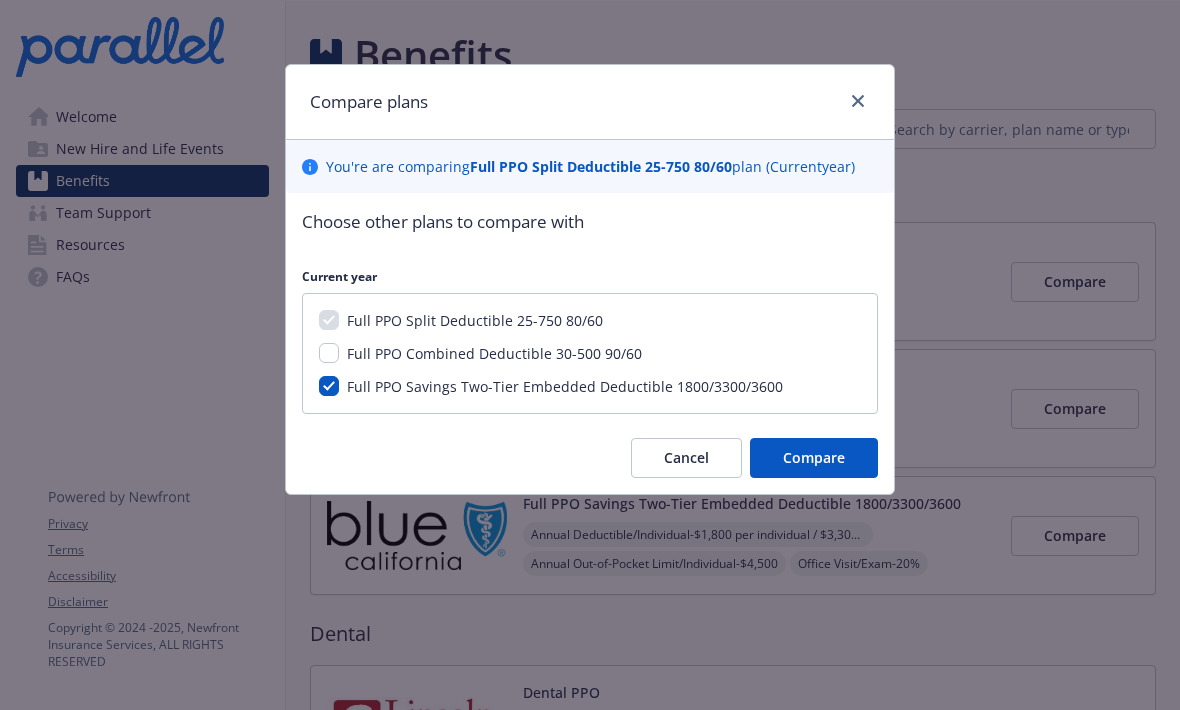 checkbox on "true" 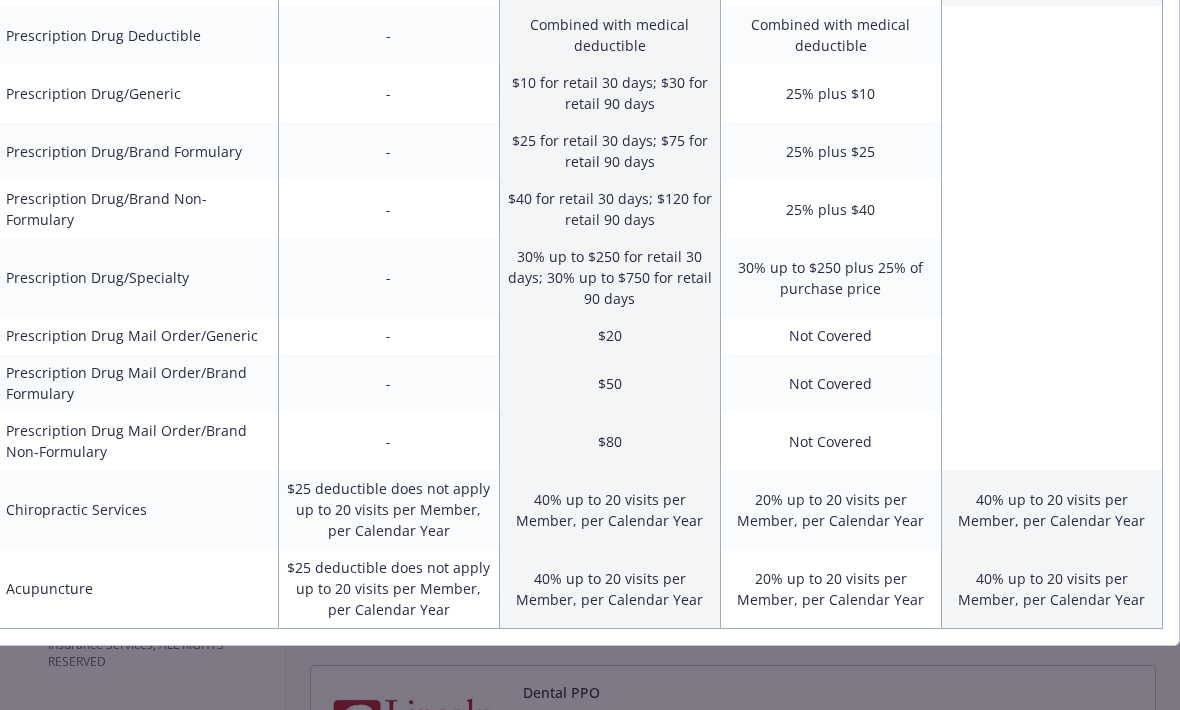 scroll, scrollTop: 929, scrollLeft: 20, axis: both 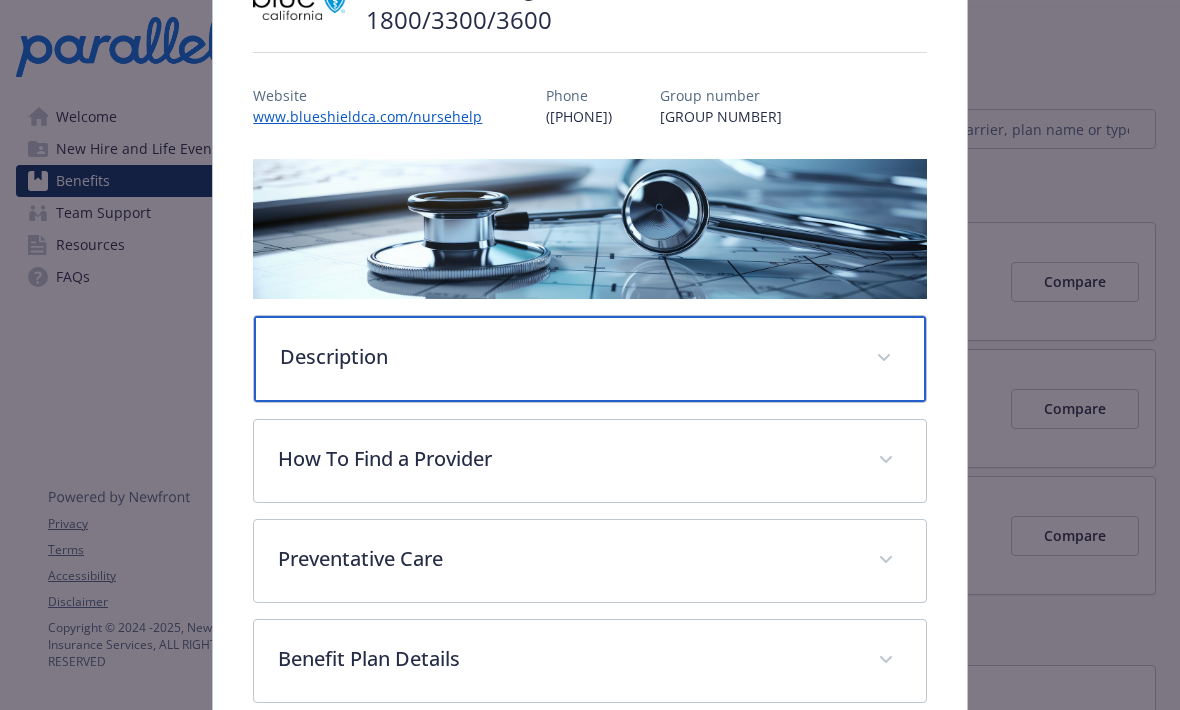 click on "Description" at bounding box center (589, 359) 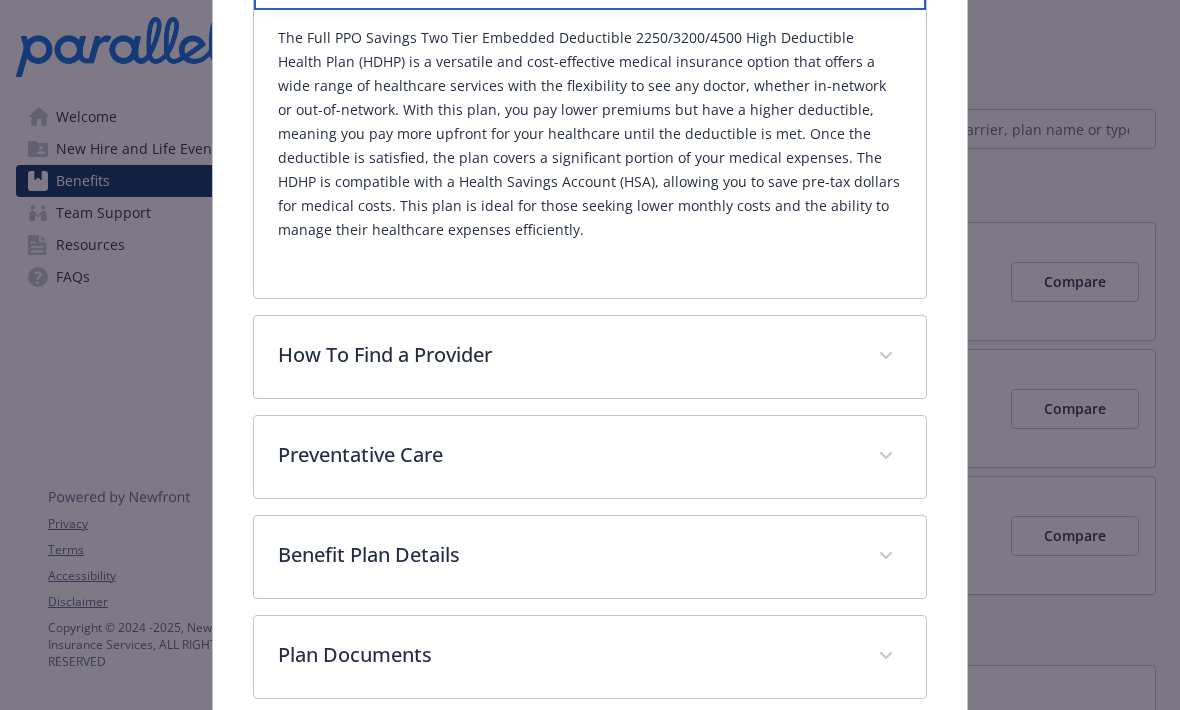 scroll, scrollTop: 607, scrollLeft: 0, axis: vertical 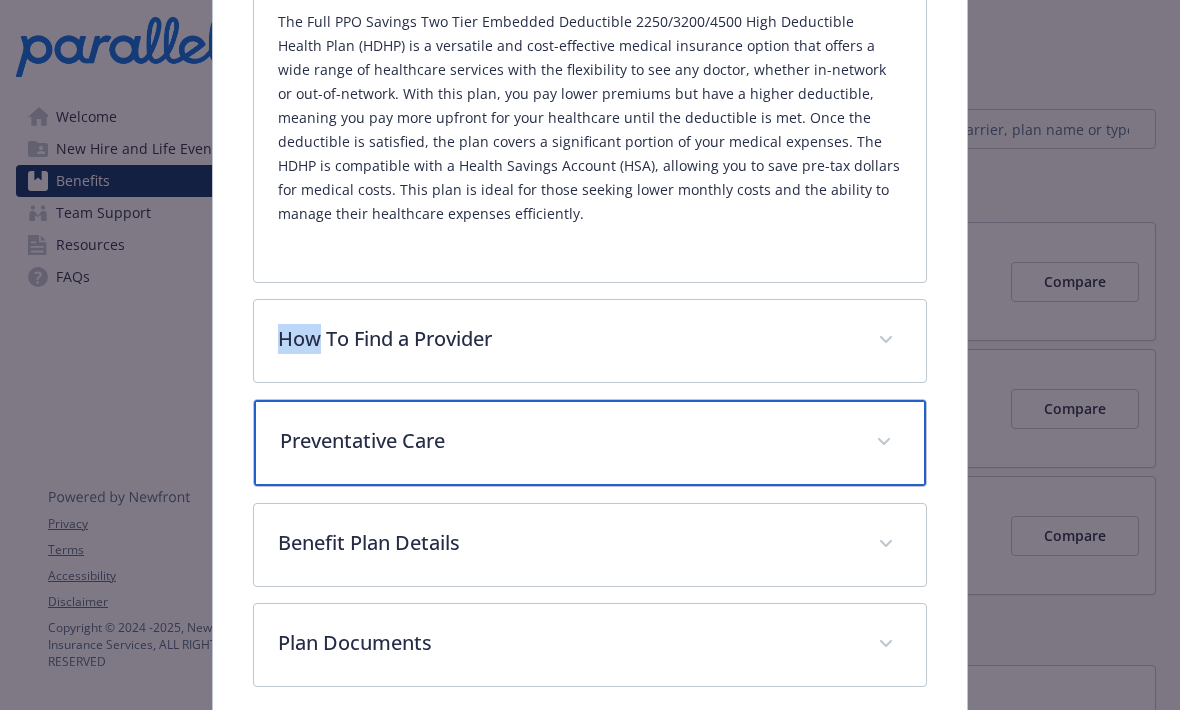 click on "Preventative Care" at bounding box center (565, 441) 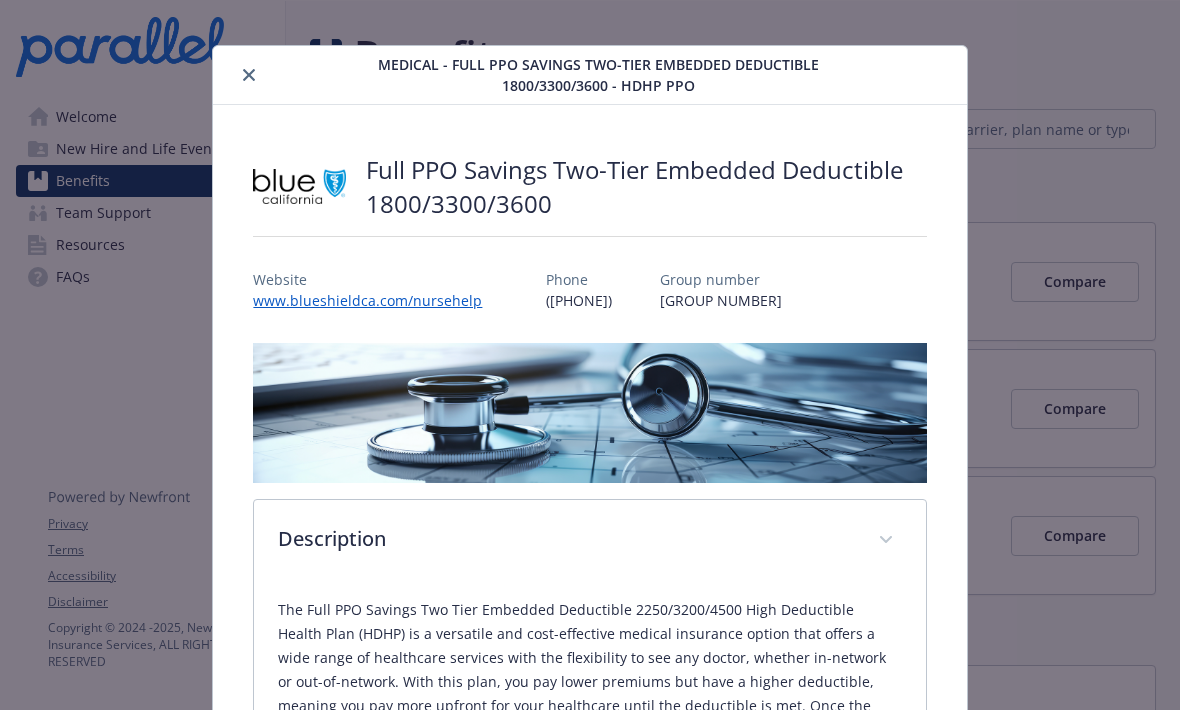 scroll, scrollTop: 14, scrollLeft: 0, axis: vertical 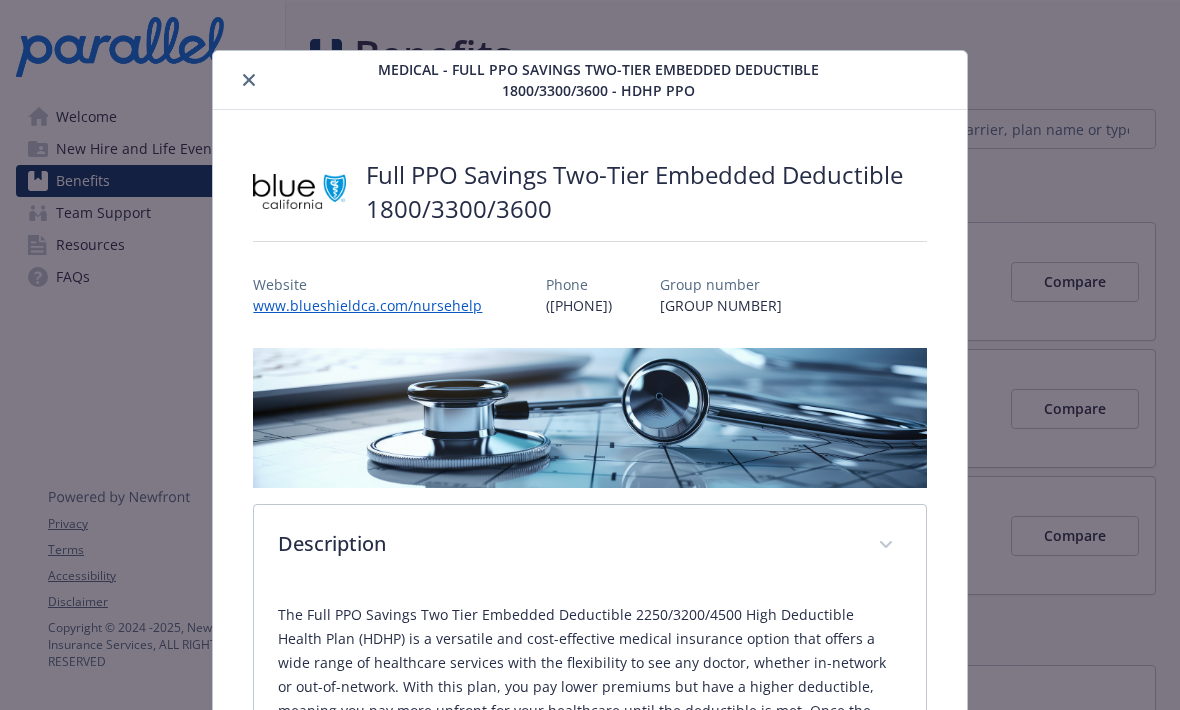 click at bounding box center (249, 80) 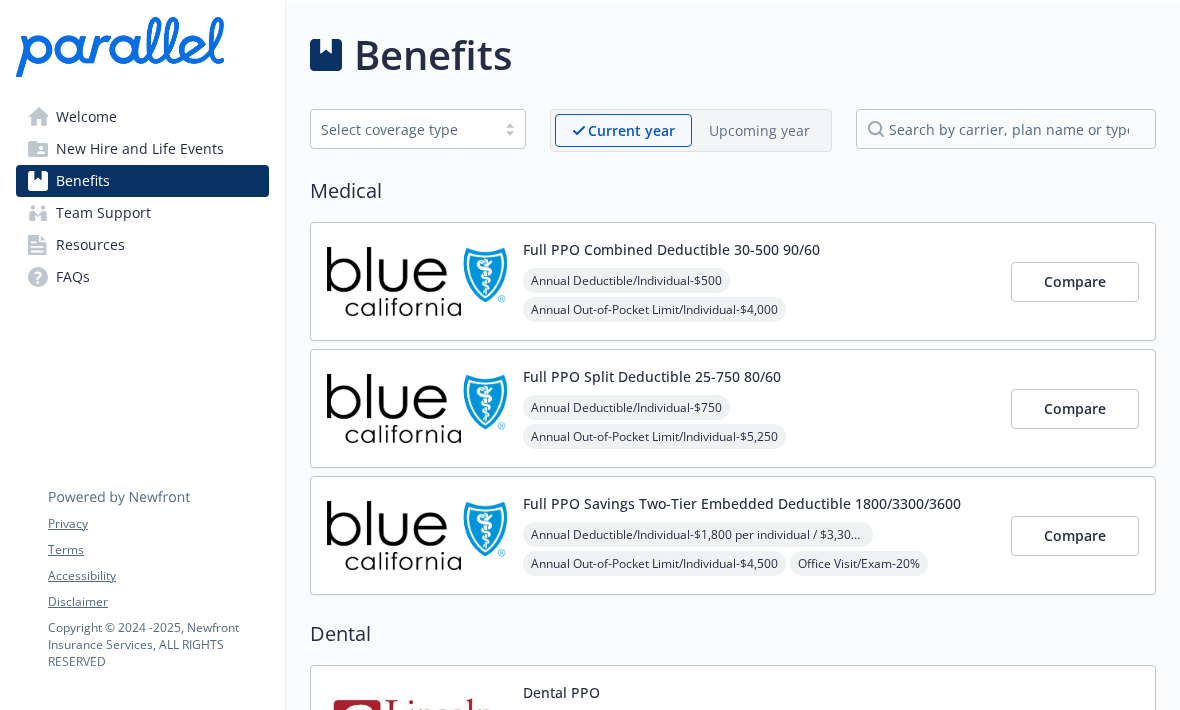 click on "Full PPO Split Deductible 25-750 80/60" at bounding box center (652, 376) 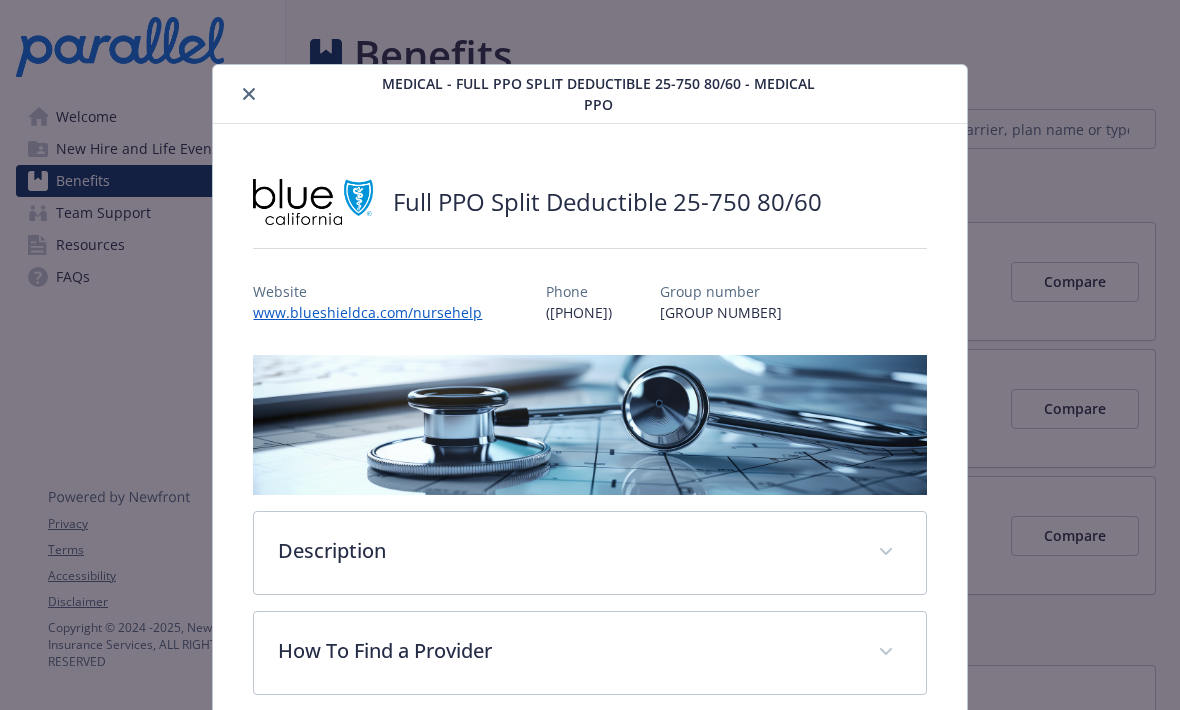 scroll, scrollTop: 60, scrollLeft: 0, axis: vertical 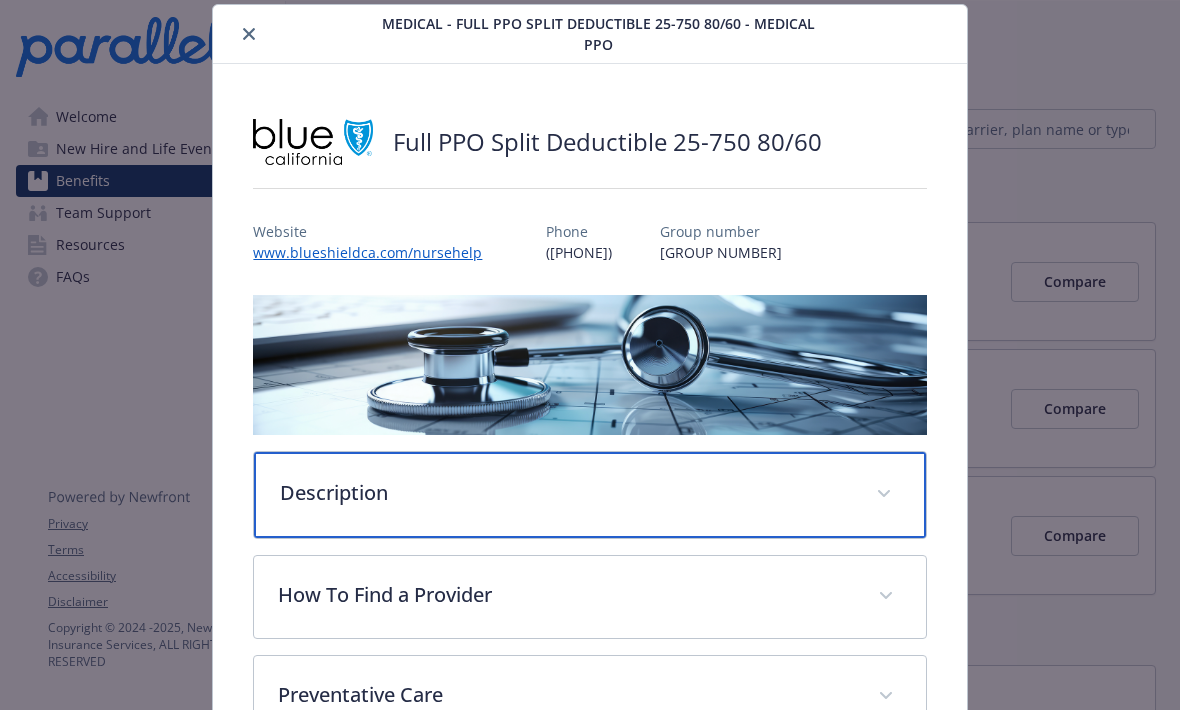 click on "Description" at bounding box center (565, 493) 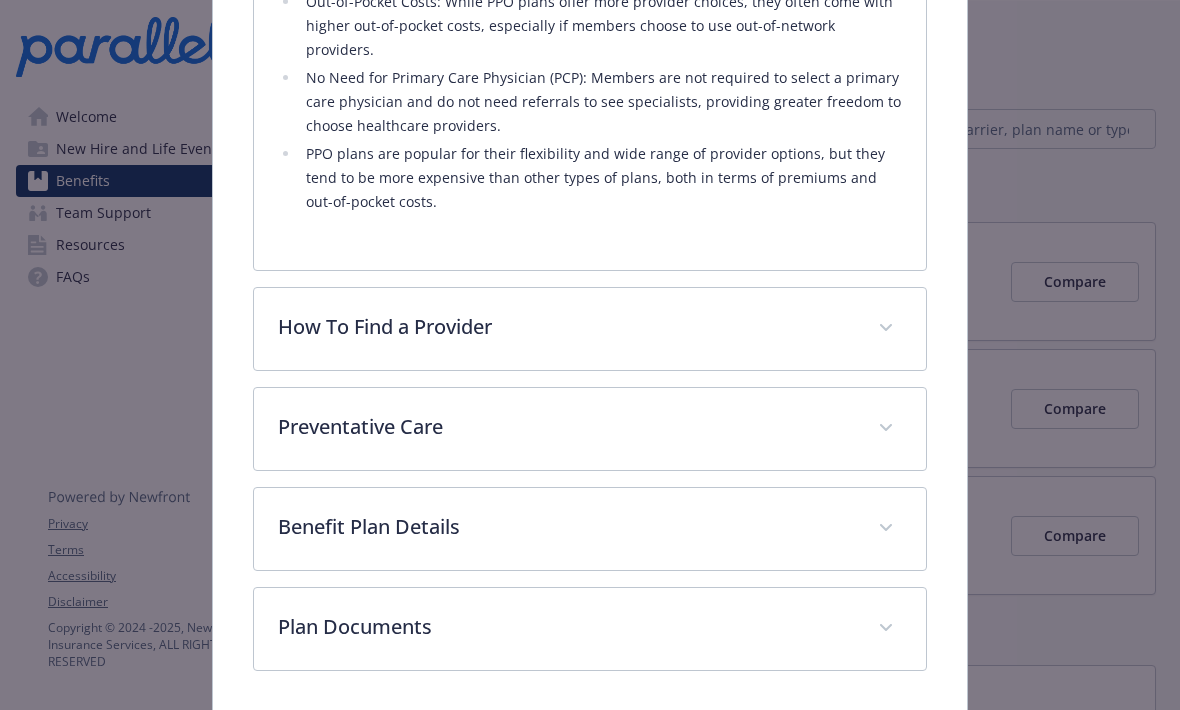 scroll, scrollTop: 1242, scrollLeft: 0, axis: vertical 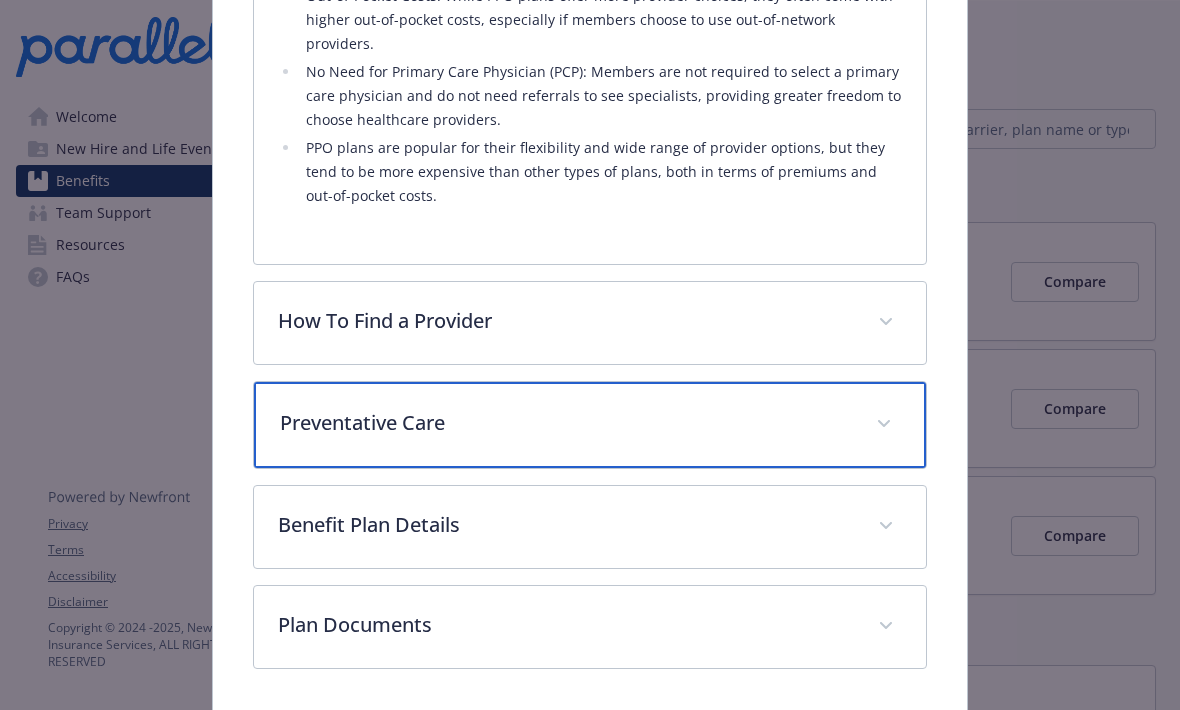 click on "Preventative Care" at bounding box center [565, 423] 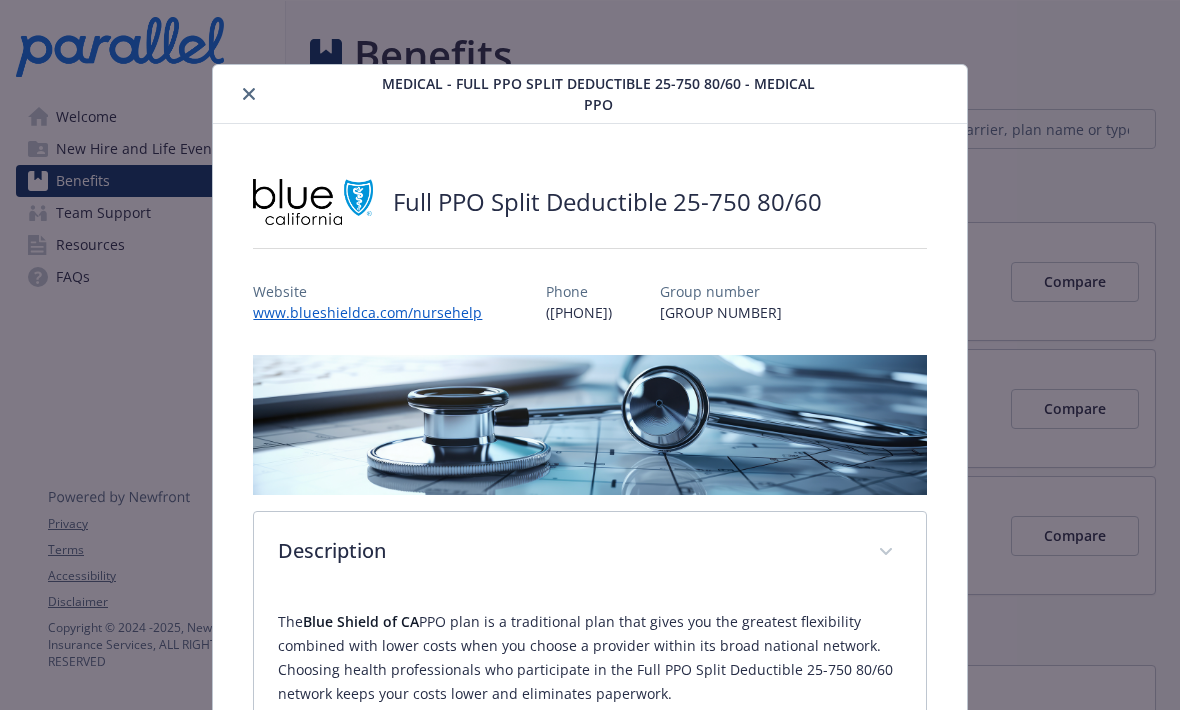 scroll, scrollTop: 0, scrollLeft: 0, axis: both 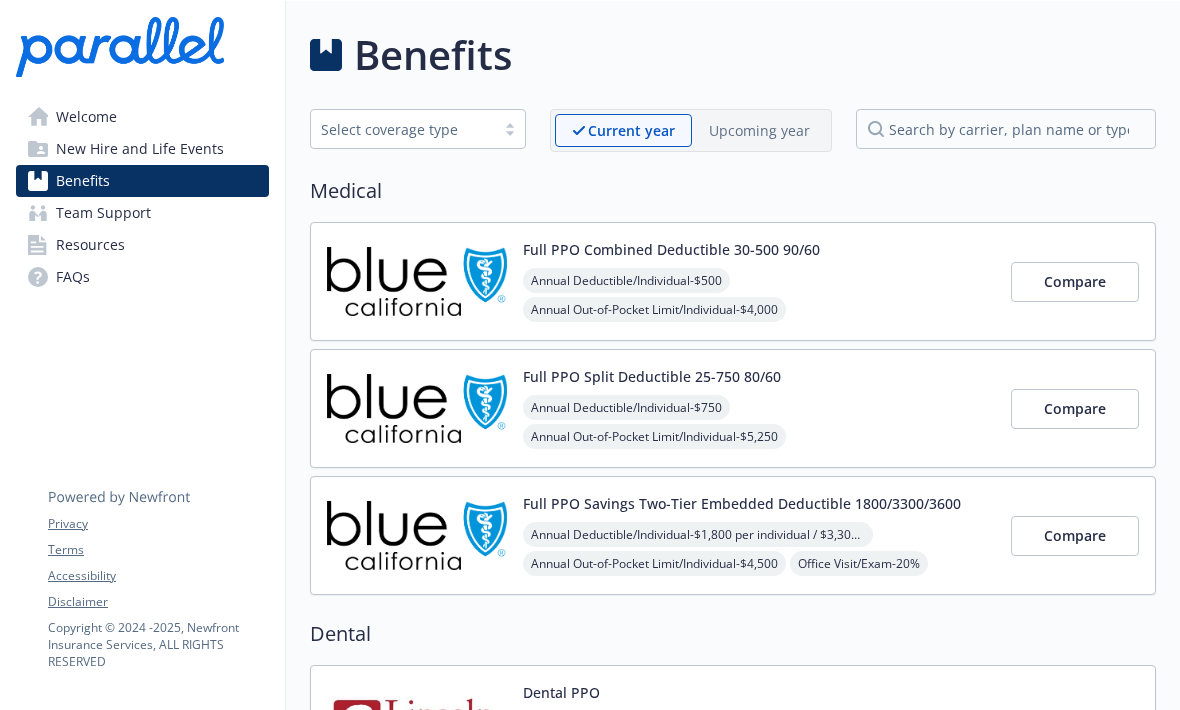click on "Full PPO Savings Two-Tier Embedded Deductible 1800/3300/3600 Annual Deductible/Individual - $[NUMBER] per individual / $[NUMBER] per family member Annual Out-of-Pocket Limit/Individual - $[NUMBER] Office Visit/Exam - [PERCENT] Coinsurance - [PERCENT] Prescription Drug/Generic - $[NUMBER] for retail [NUMBER] days; $[NUMBER] for retail [NUMBER] days Prescription Drug/Brand Formulary - $[NUMBER] for retail [NUMBER] days; $[NUMBER] for retail [NUMBER] days Prescription Drug/Brand Non-Formulary - $[NUMBER] for retail [NUMBER] days; $[NUMBER] for retail [NUMBER] days Prescription Drug/Specialty - [PERCENT] up to $[NUMBER] for retail [NUMBER] days; [PERCENT] up to $[NUMBER] for retail [NUMBER] days" at bounding box center [661, 535] 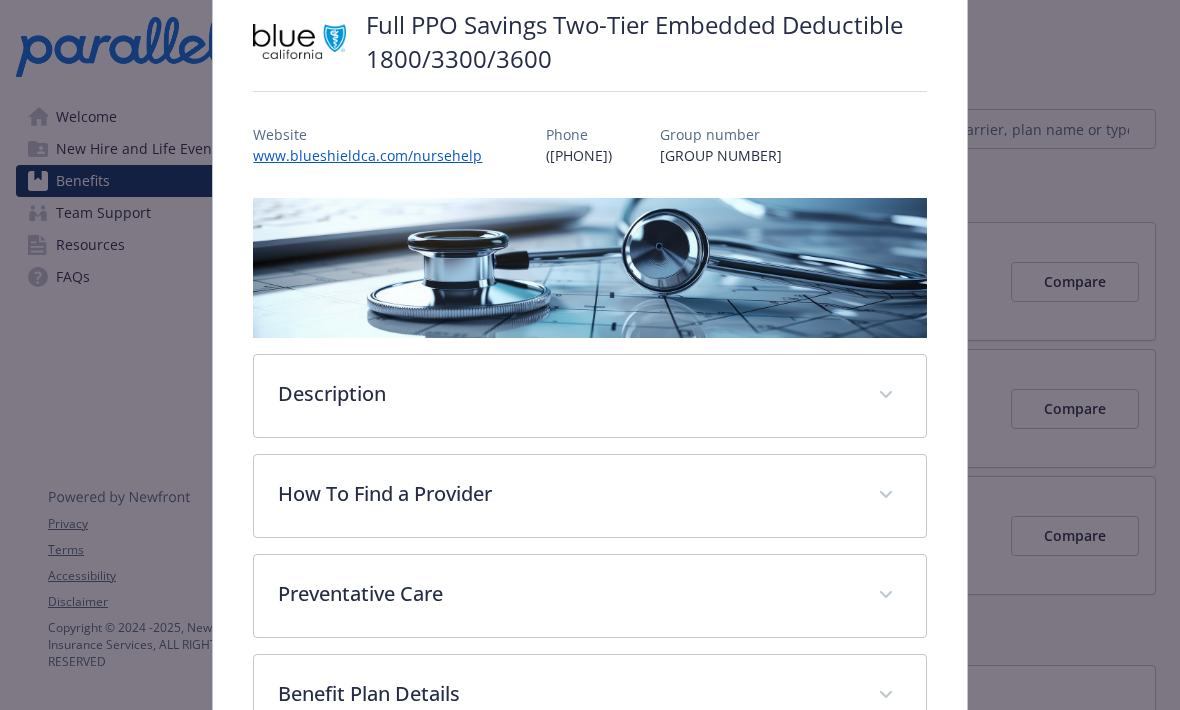 scroll, scrollTop: 174, scrollLeft: 0, axis: vertical 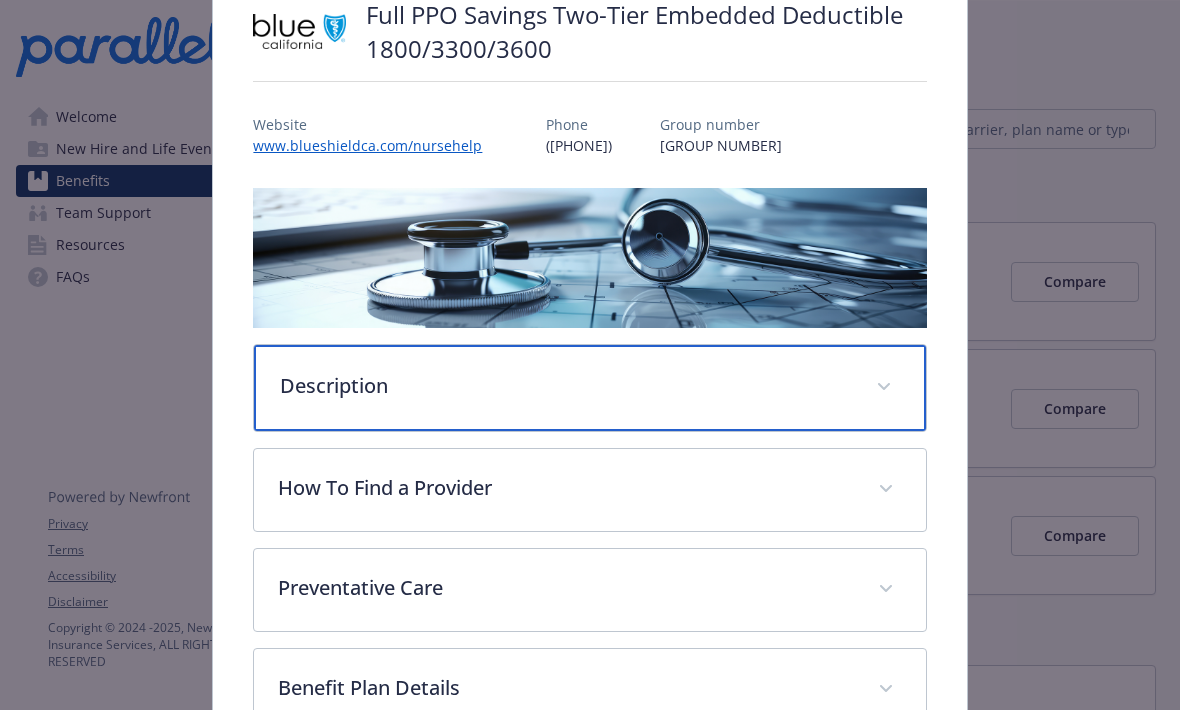 click on "Description" at bounding box center (565, 386) 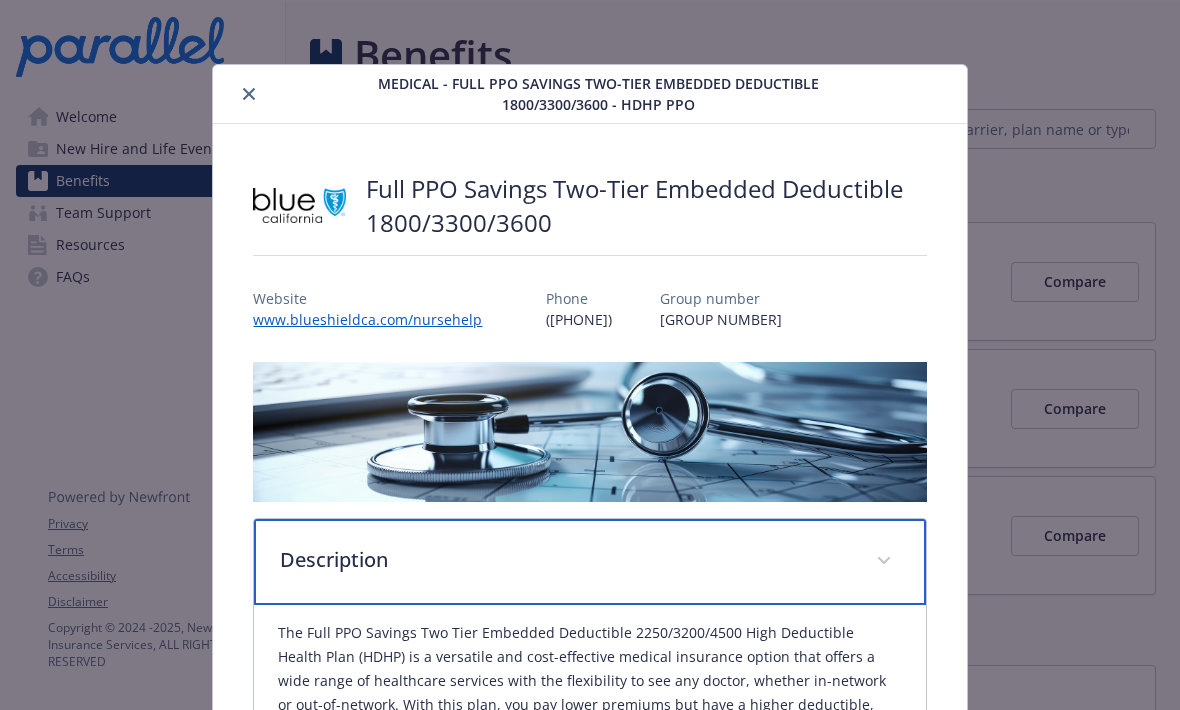 scroll, scrollTop: 0, scrollLeft: 0, axis: both 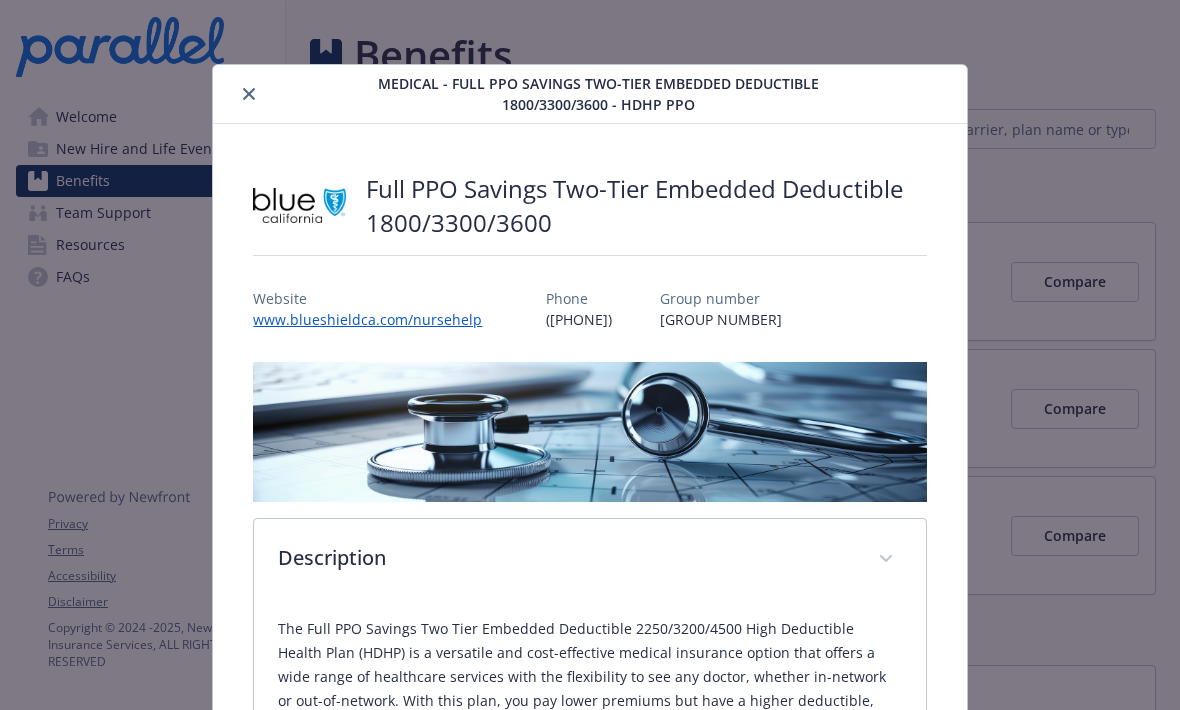 click at bounding box center [249, 94] 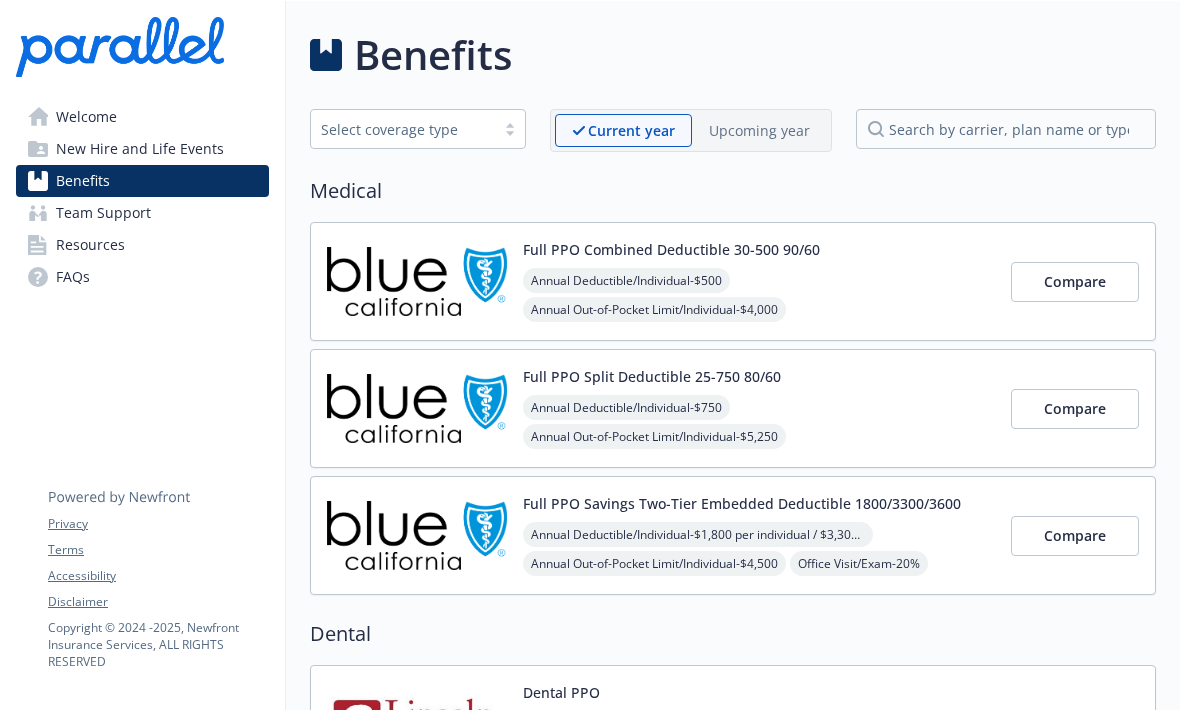 click on "Full PPO Combined Deductible 30-500 90/60" at bounding box center (671, 249) 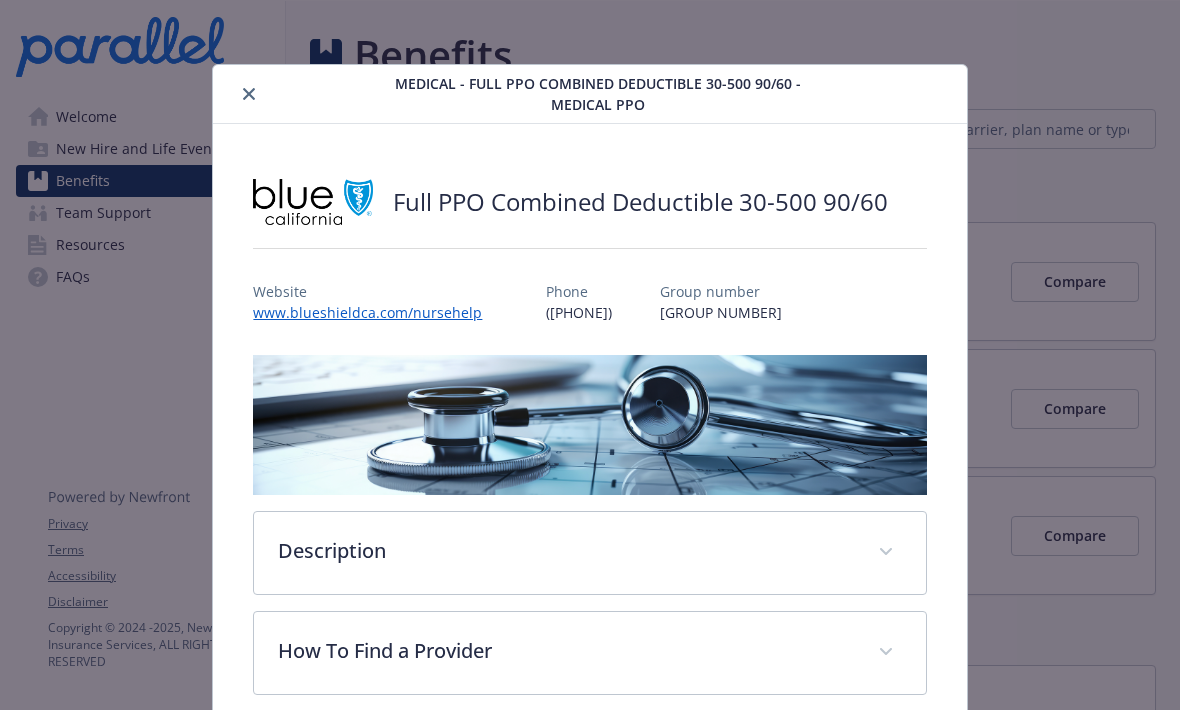 scroll, scrollTop: 60, scrollLeft: 0, axis: vertical 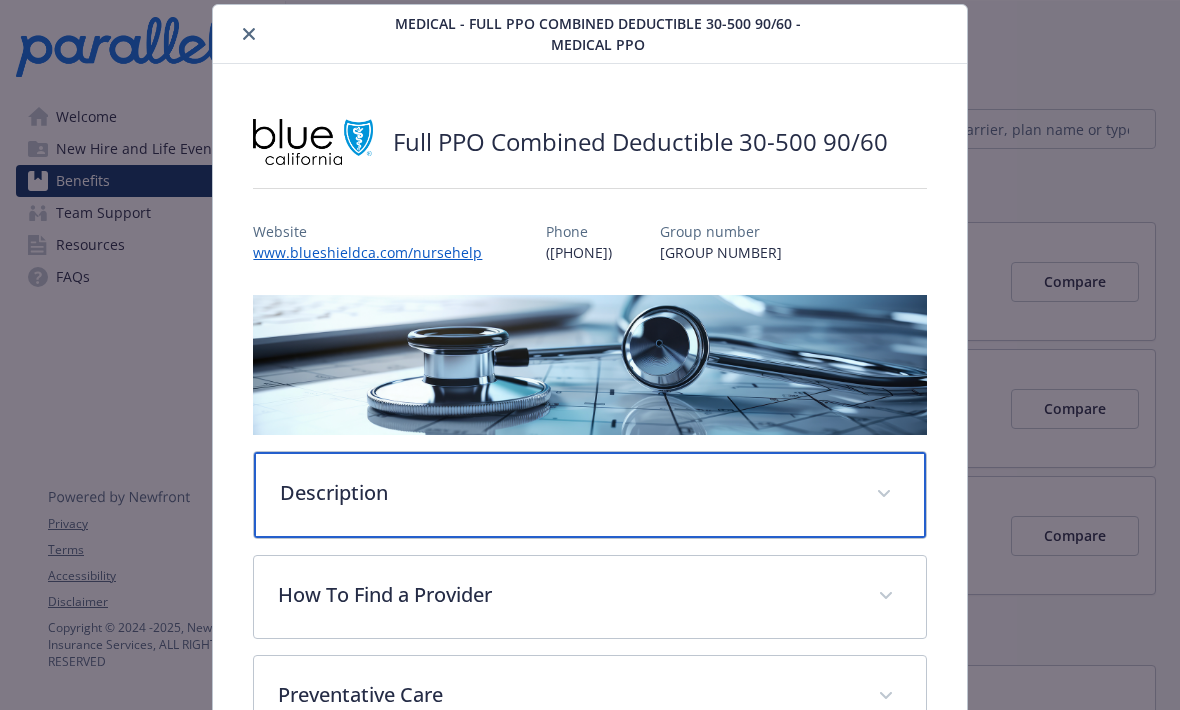 click on "Description" at bounding box center [565, 493] 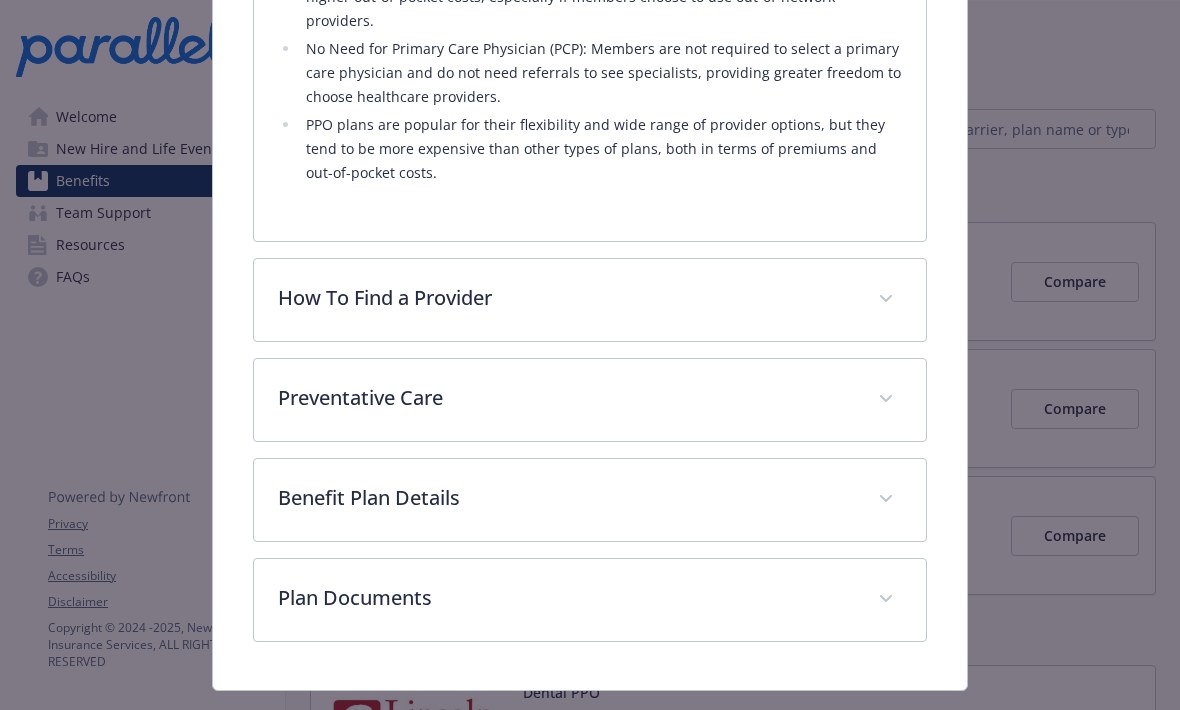 scroll, scrollTop: 1266, scrollLeft: 0, axis: vertical 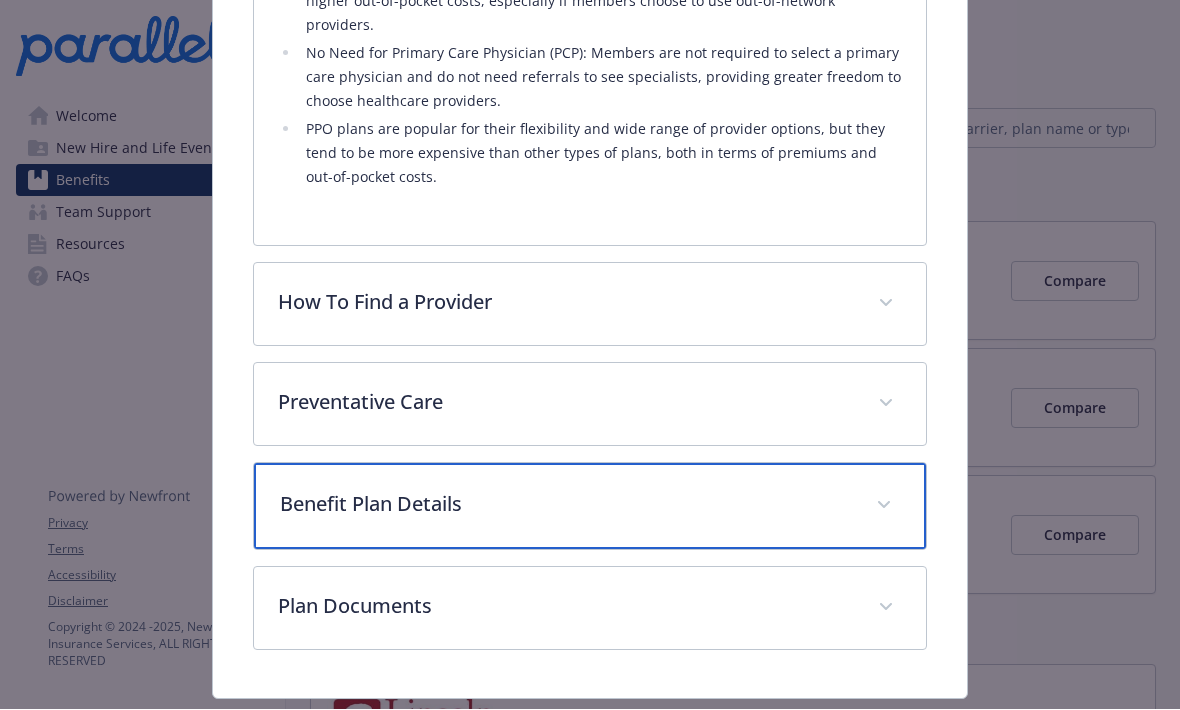 click on "Benefit Plan Details" at bounding box center [565, 505] 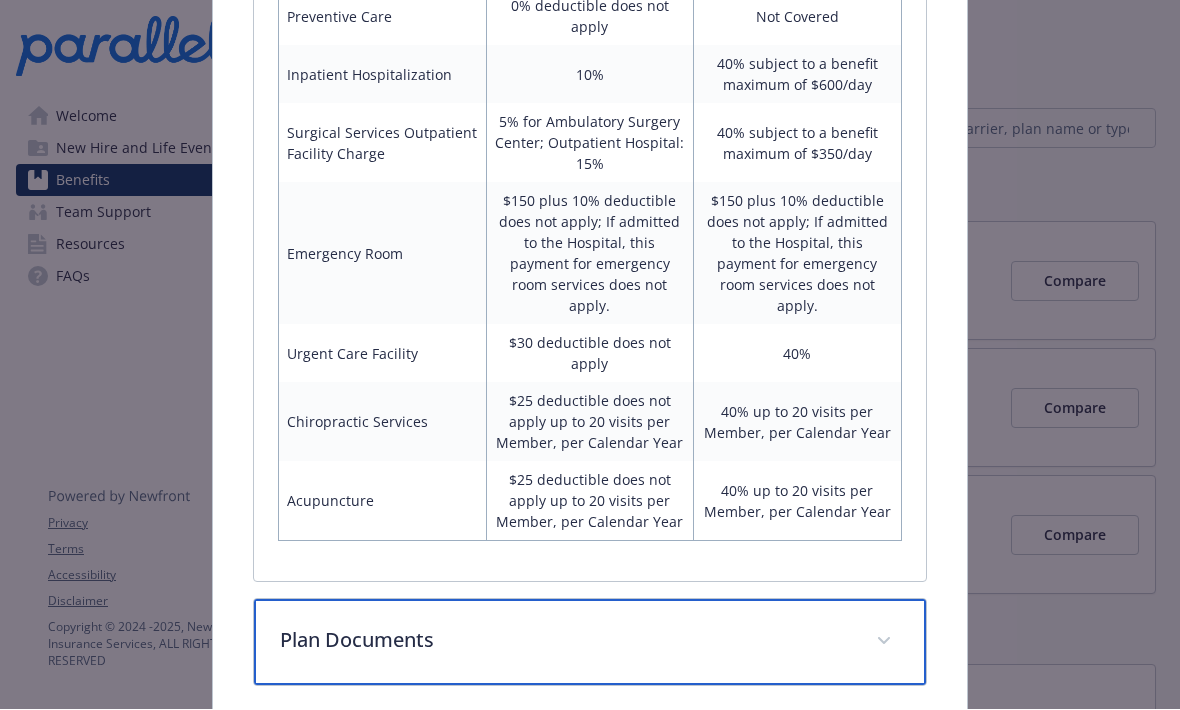 click on "Plan Documents" at bounding box center (565, 641) 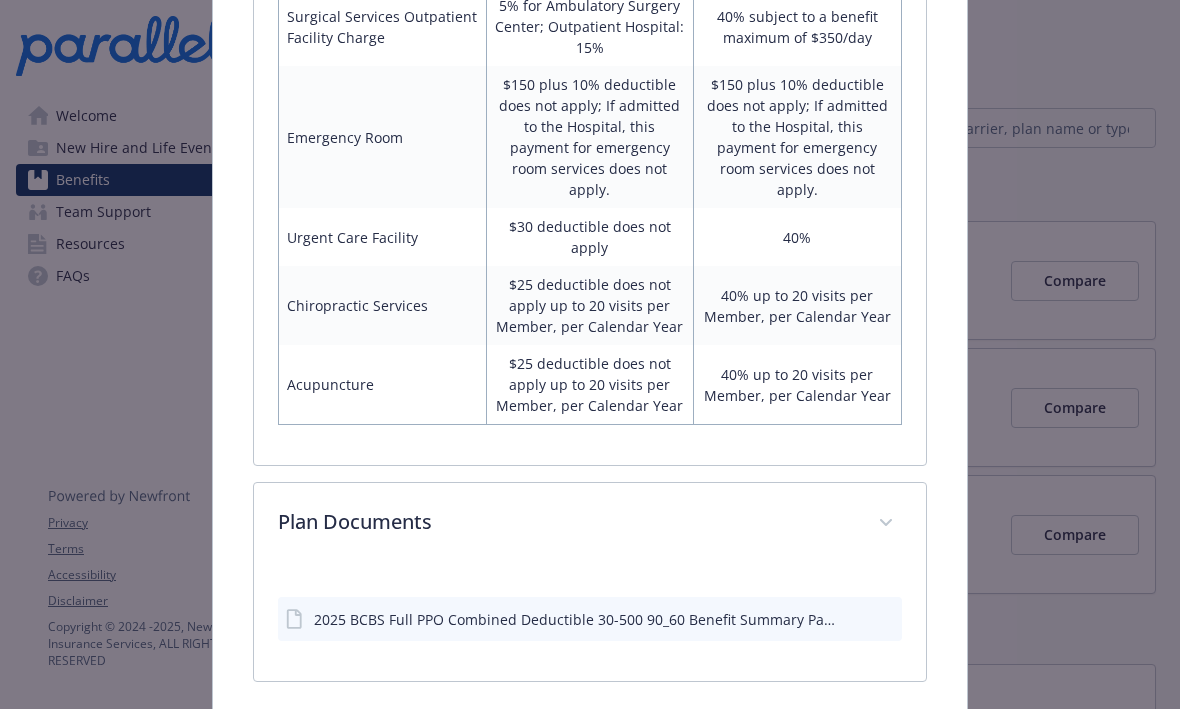 click on "2025 BCBS Full PPO Combined Deductible 30-500 90_60 Benefit Summary Parallel Learning.pdf" at bounding box center [574, 620] 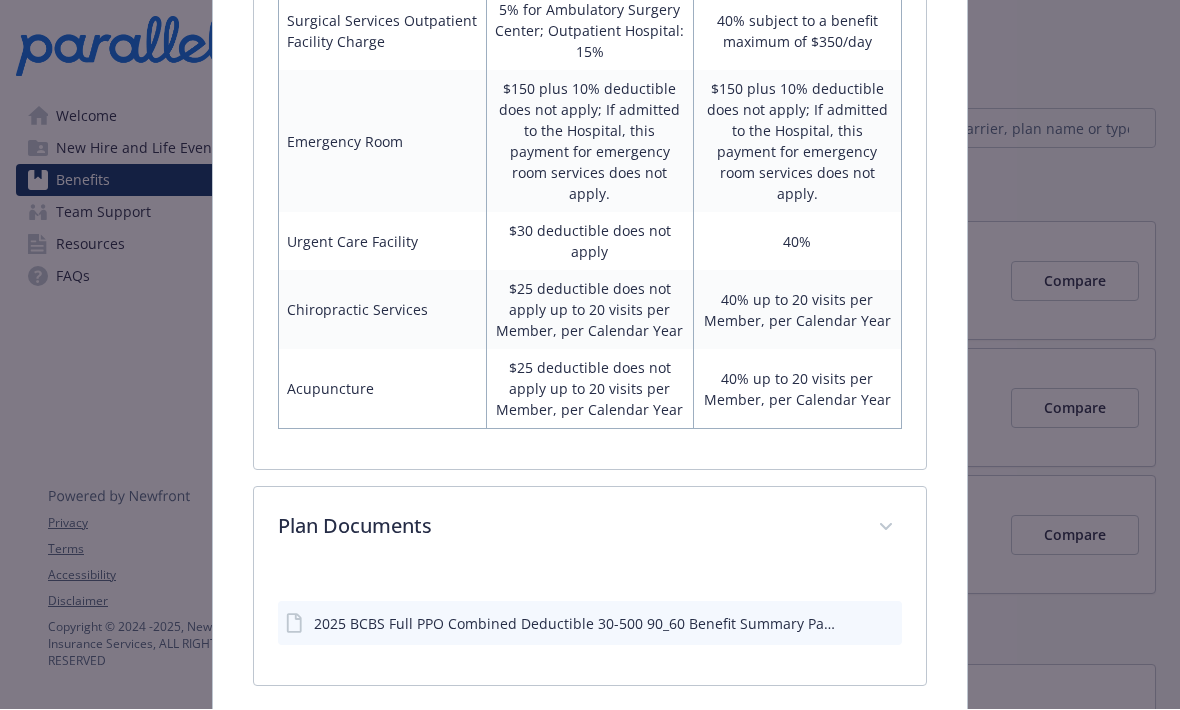click on "2025 BCBS Full PPO Combined Deductible 30-500 90_60 Benefit Summary Parallel Learning.pdf" at bounding box center (560, 624) 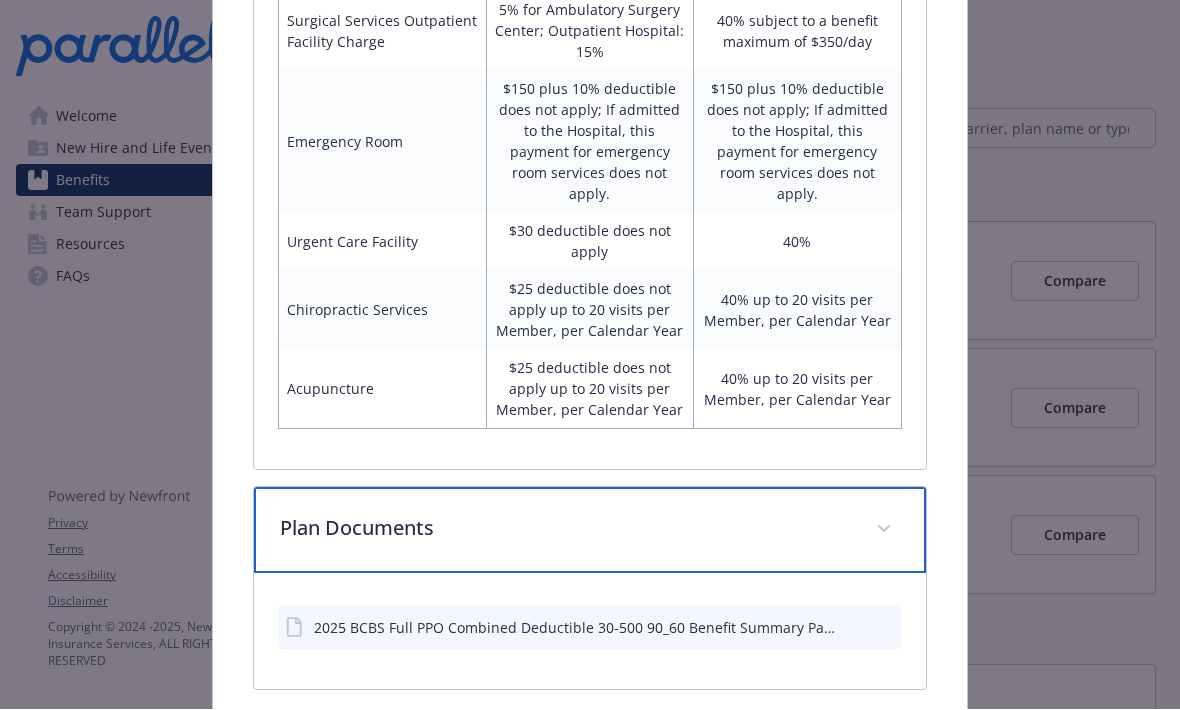 click at bounding box center [884, 530] 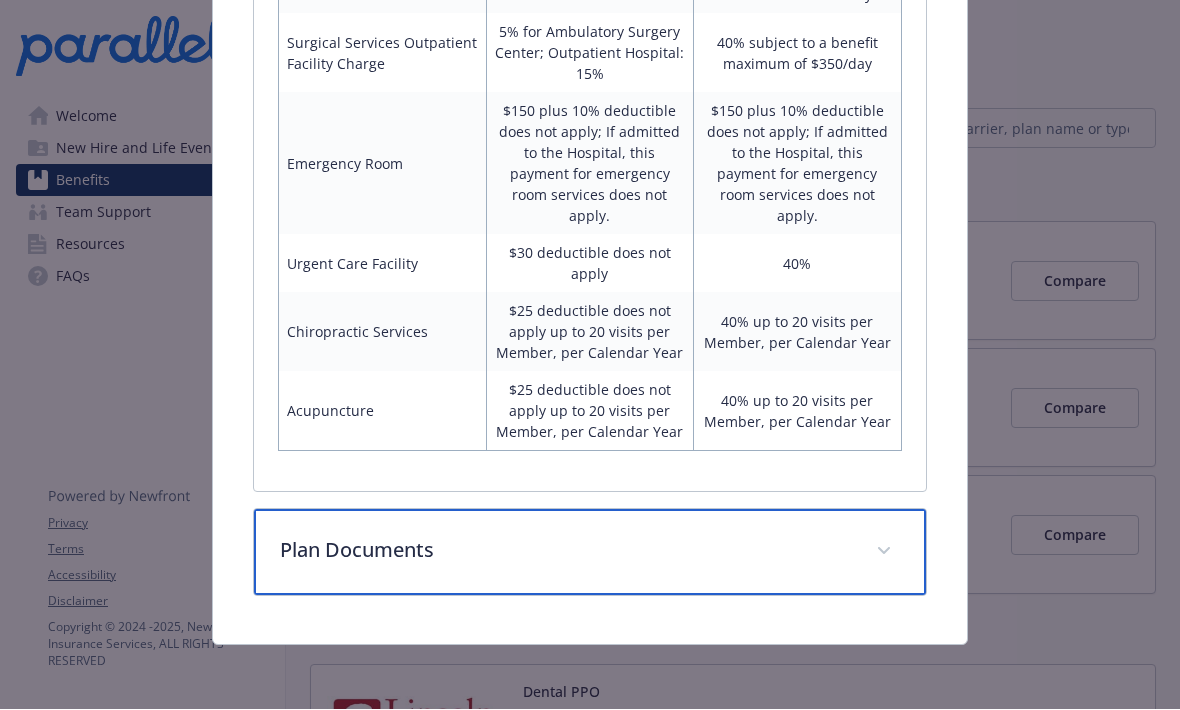 scroll, scrollTop: 2295, scrollLeft: 0, axis: vertical 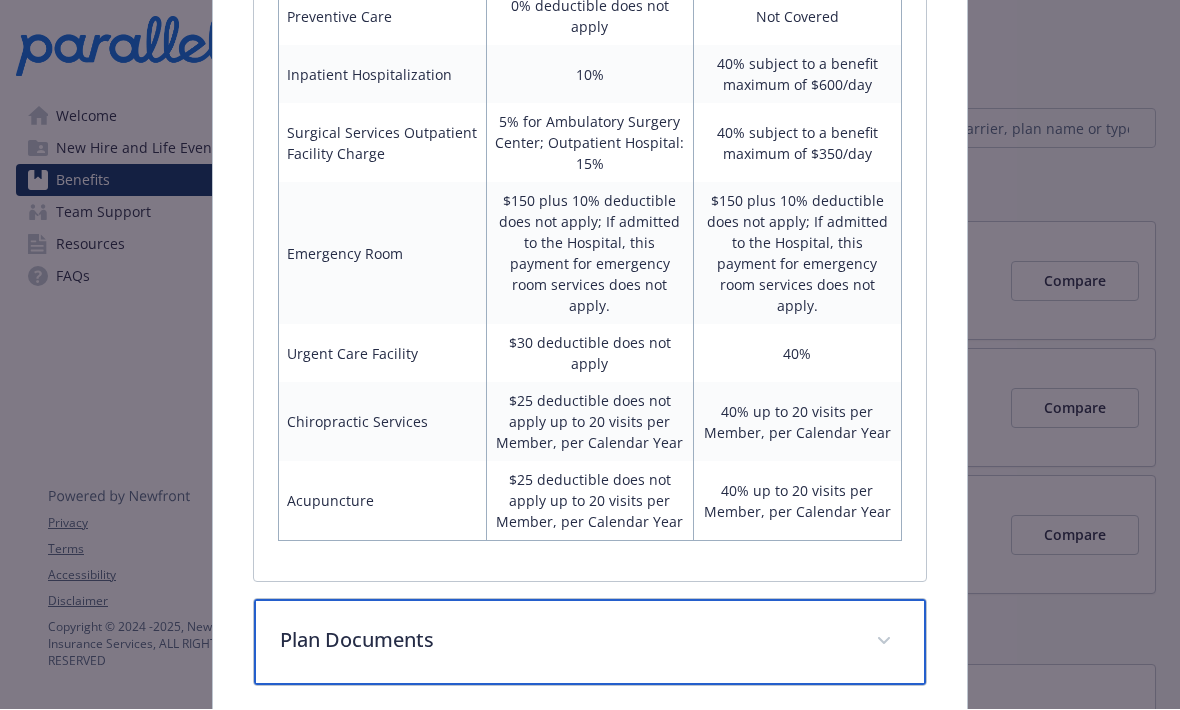 click on "Plan Documents" at bounding box center [565, 641] 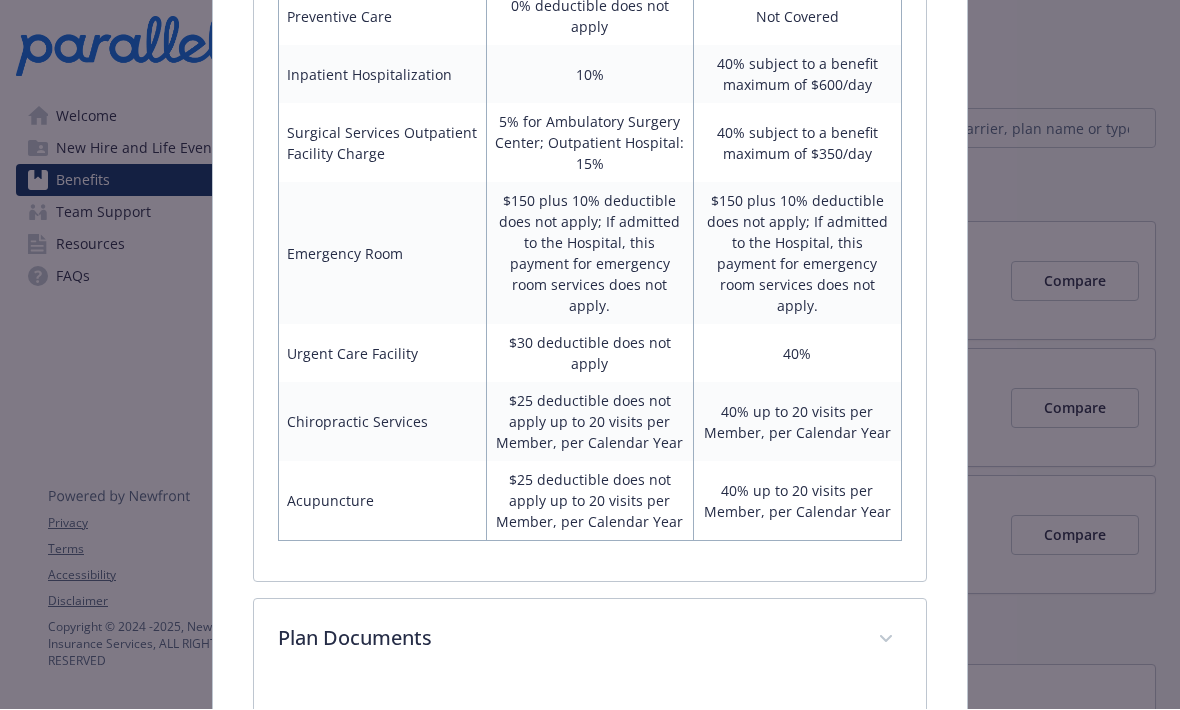 click on "2025 BCBS Full PPO Combined Deductible 30-500 90_60 Benefit Summary Parallel Learning.pdf" at bounding box center (574, 736) 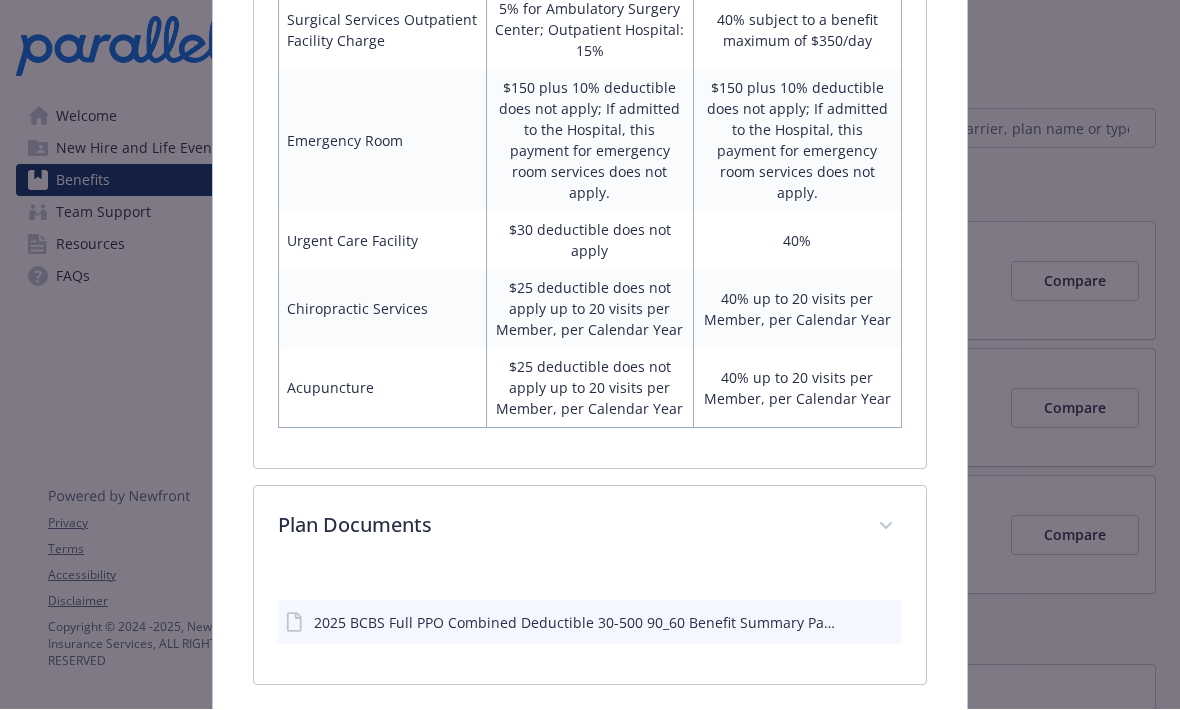 scroll, scrollTop: 2407, scrollLeft: 0, axis: vertical 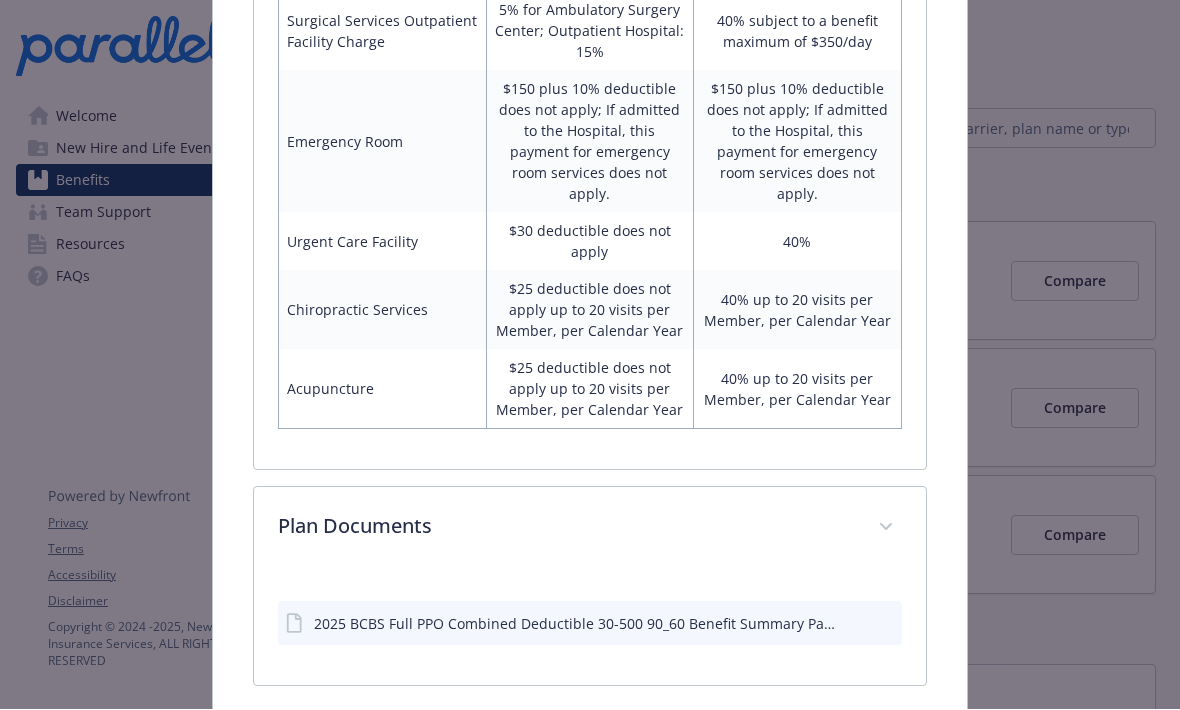 click on "2025 BCBS Full PPO Combined Deductible 30-500 90_60 Benefit Summary Parallel Learning.pdf" at bounding box center [574, 624] 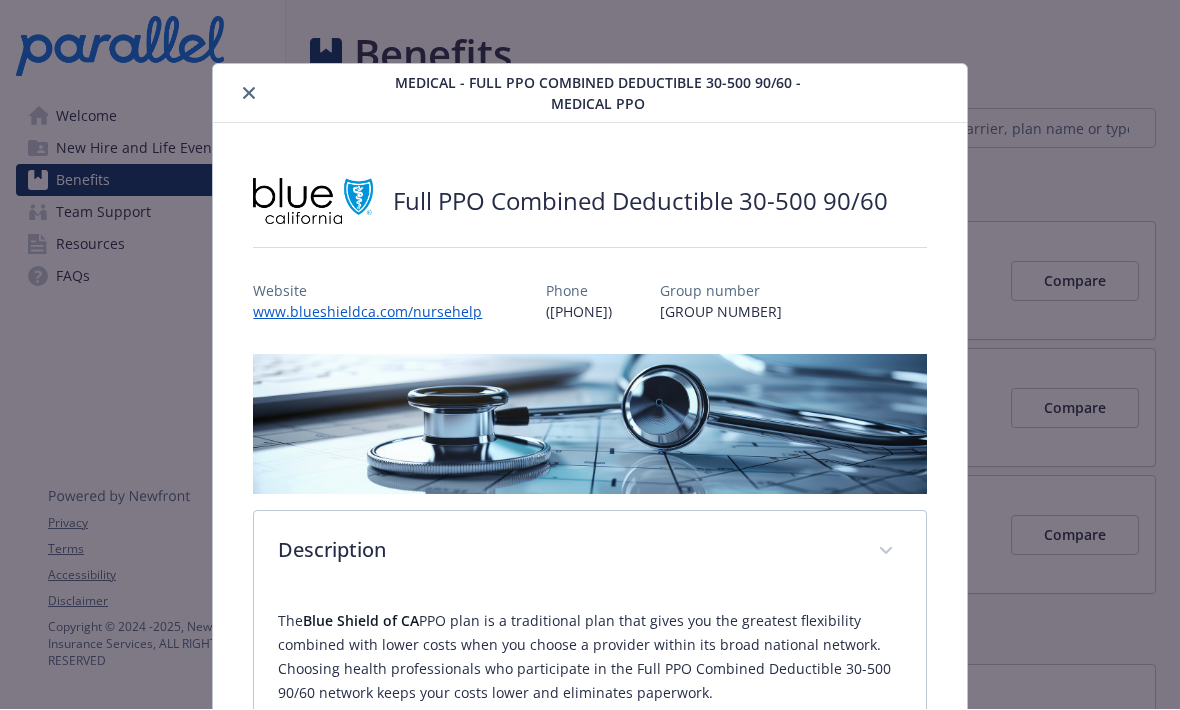 scroll, scrollTop: 0, scrollLeft: 0, axis: both 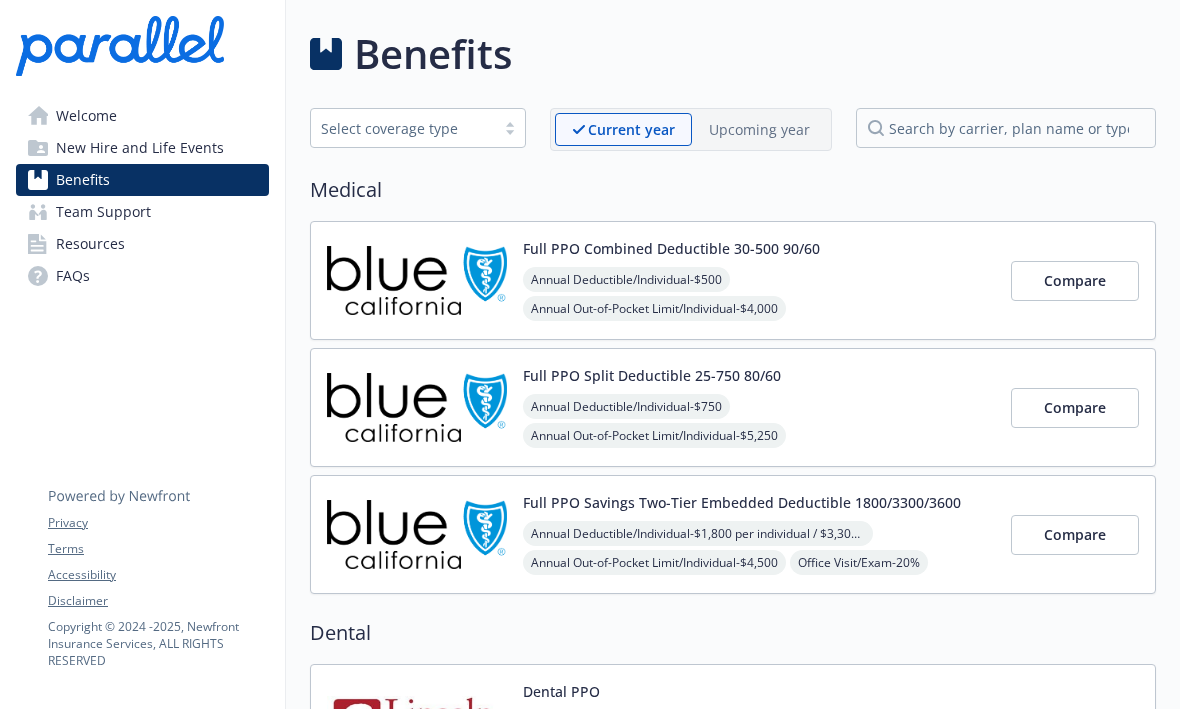 click on "Full PPO Split Deductible 25-750 80/60" at bounding box center (652, 376) 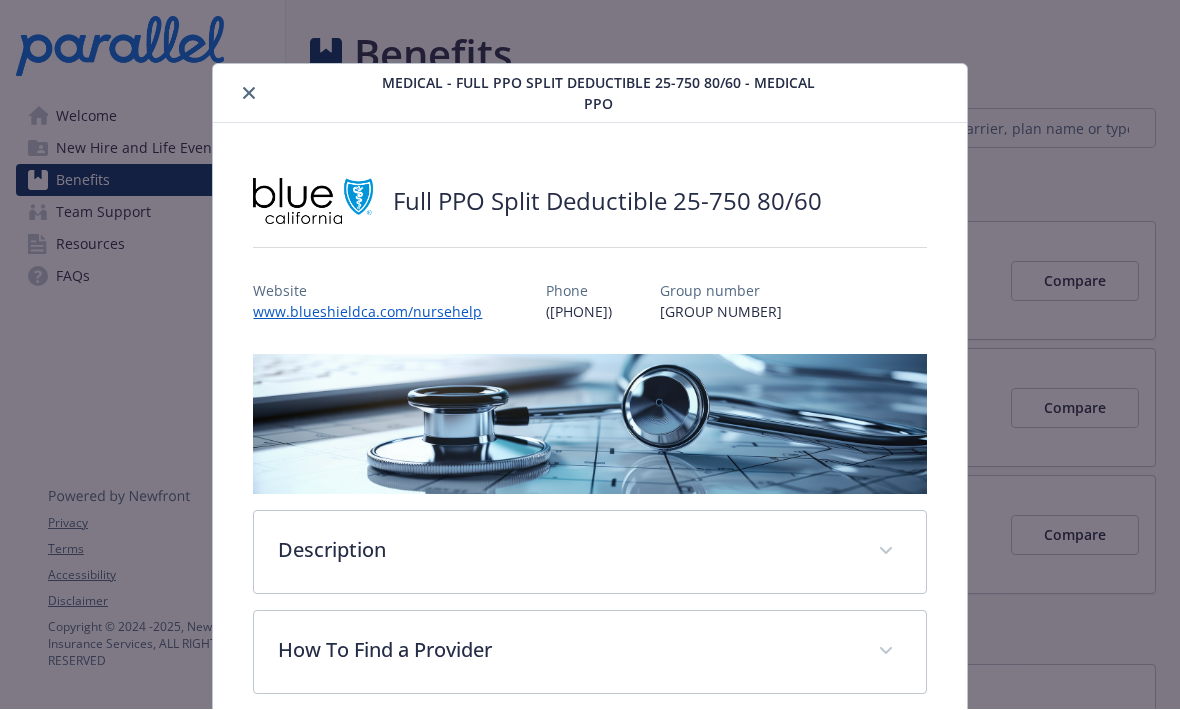 scroll, scrollTop: 60, scrollLeft: 0, axis: vertical 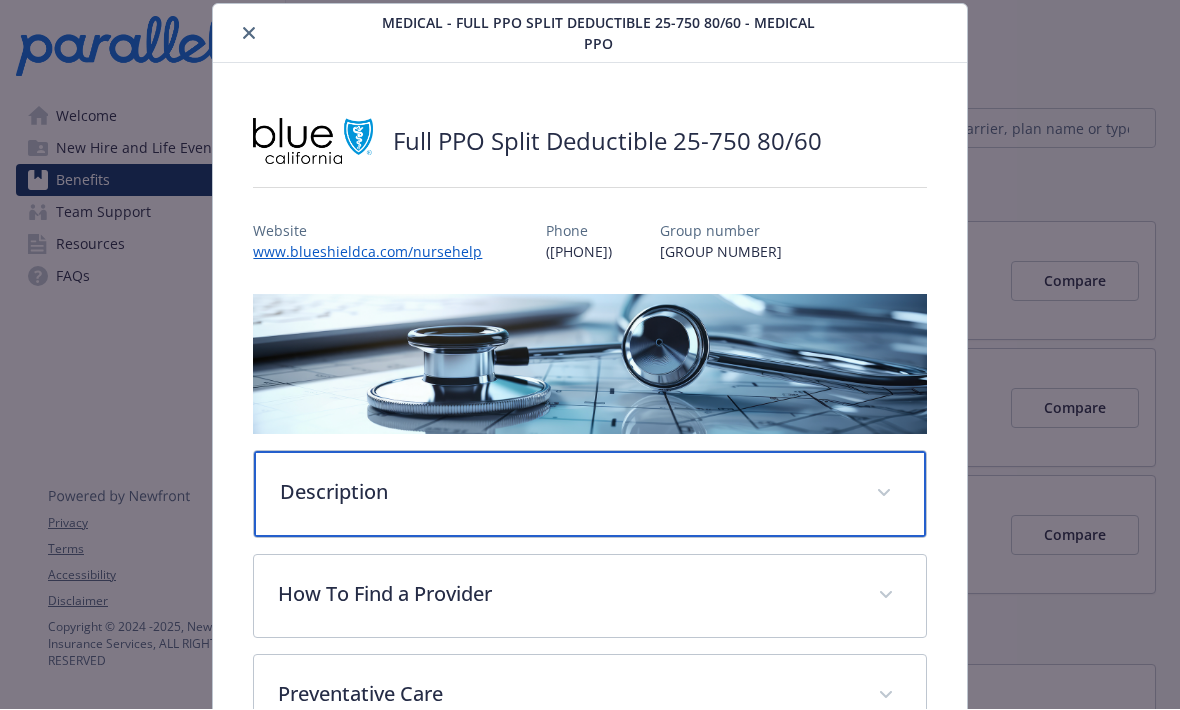 click on "Description" at bounding box center [565, 493] 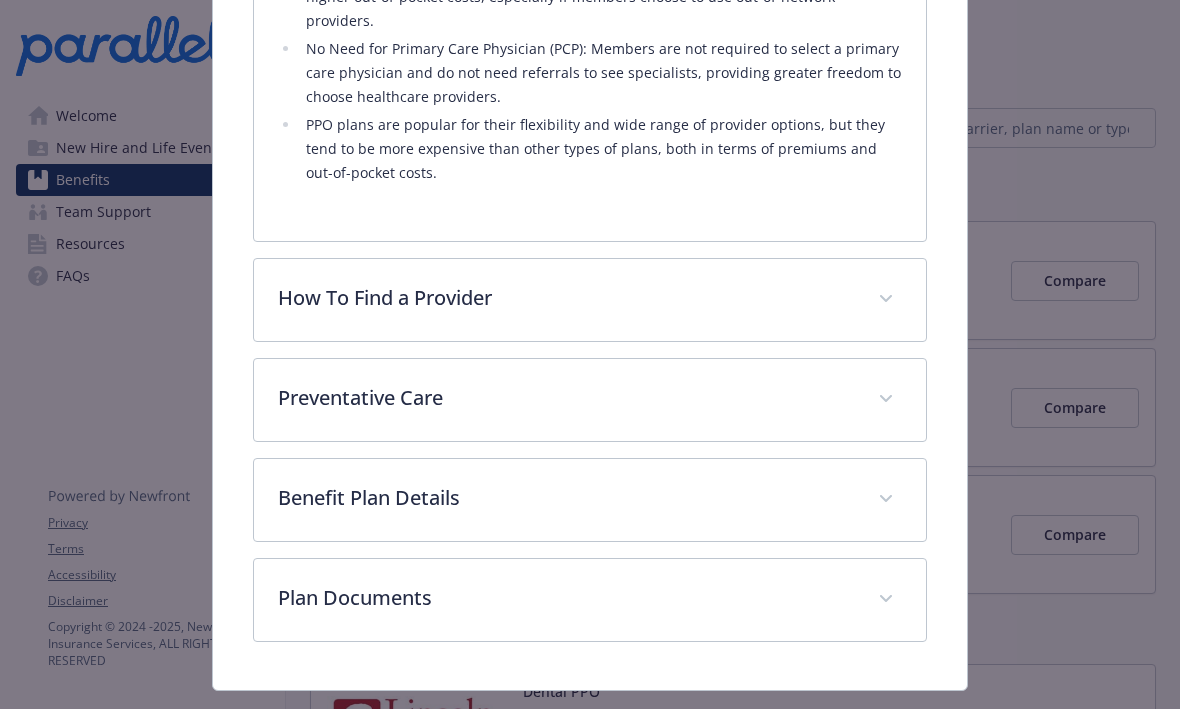 scroll, scrollTop: 1266, scrollLeft: 0, axis: vertical 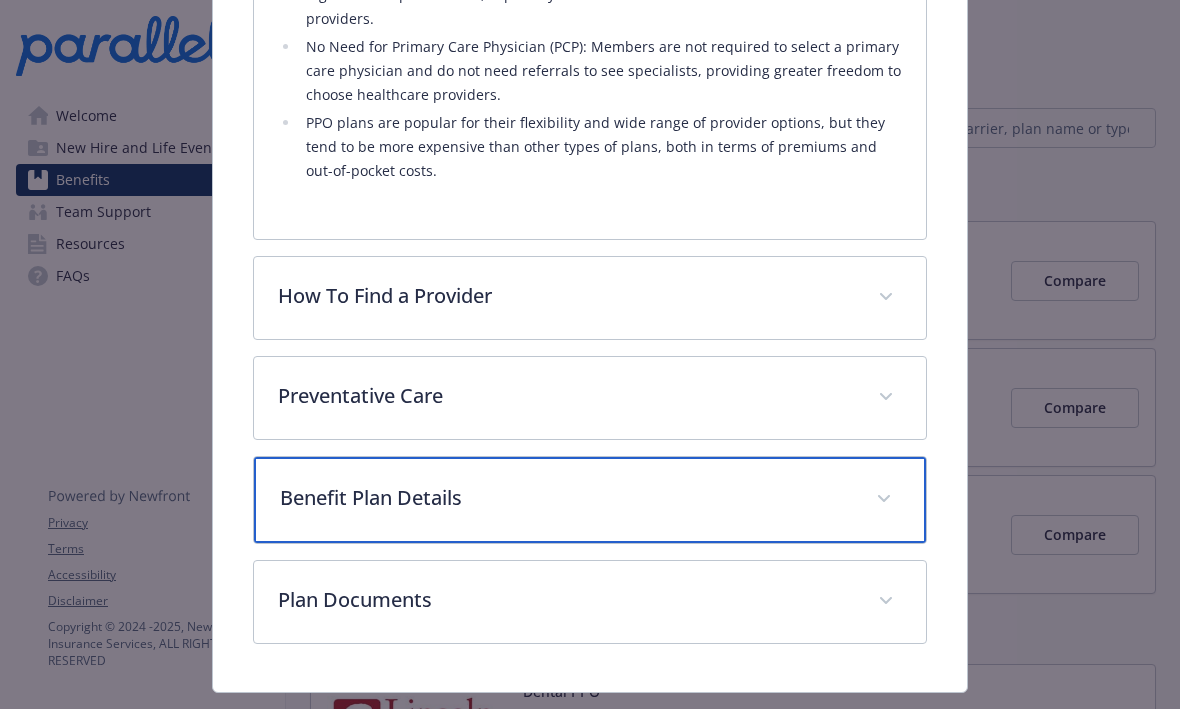 click on "Benefit Plan Details" at bounding box center (565, 499) 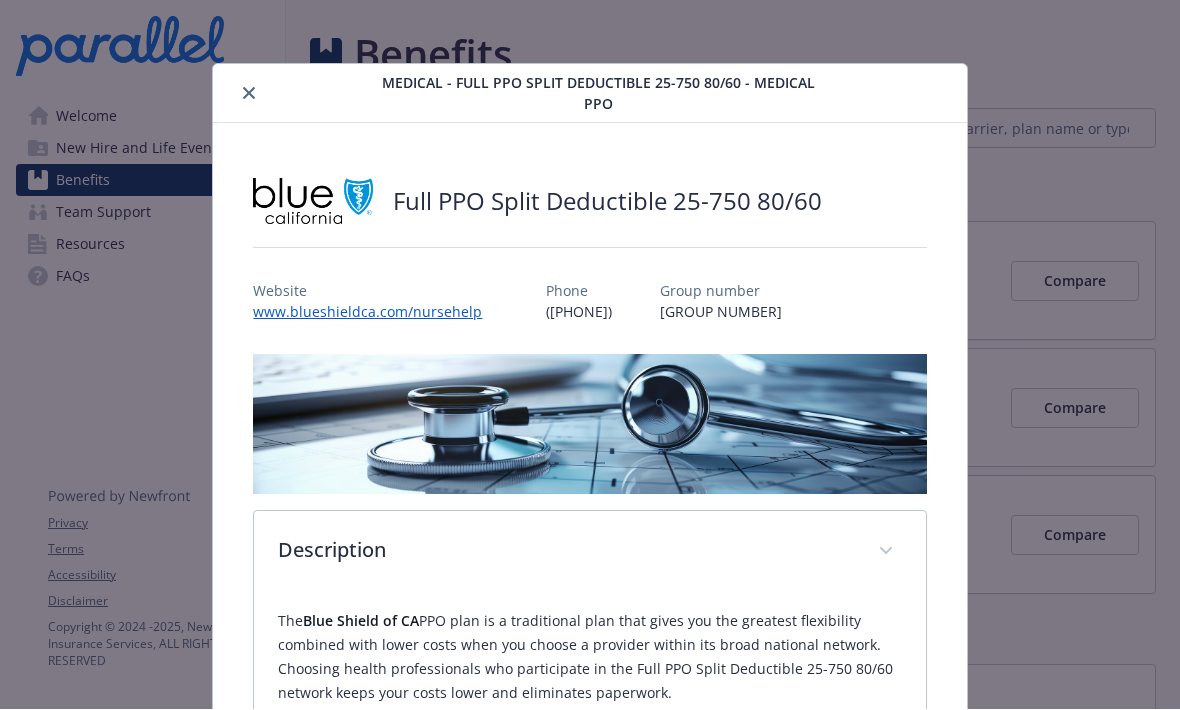 scroll, scrollTop: 0, scrollLeft: 0, axis: both 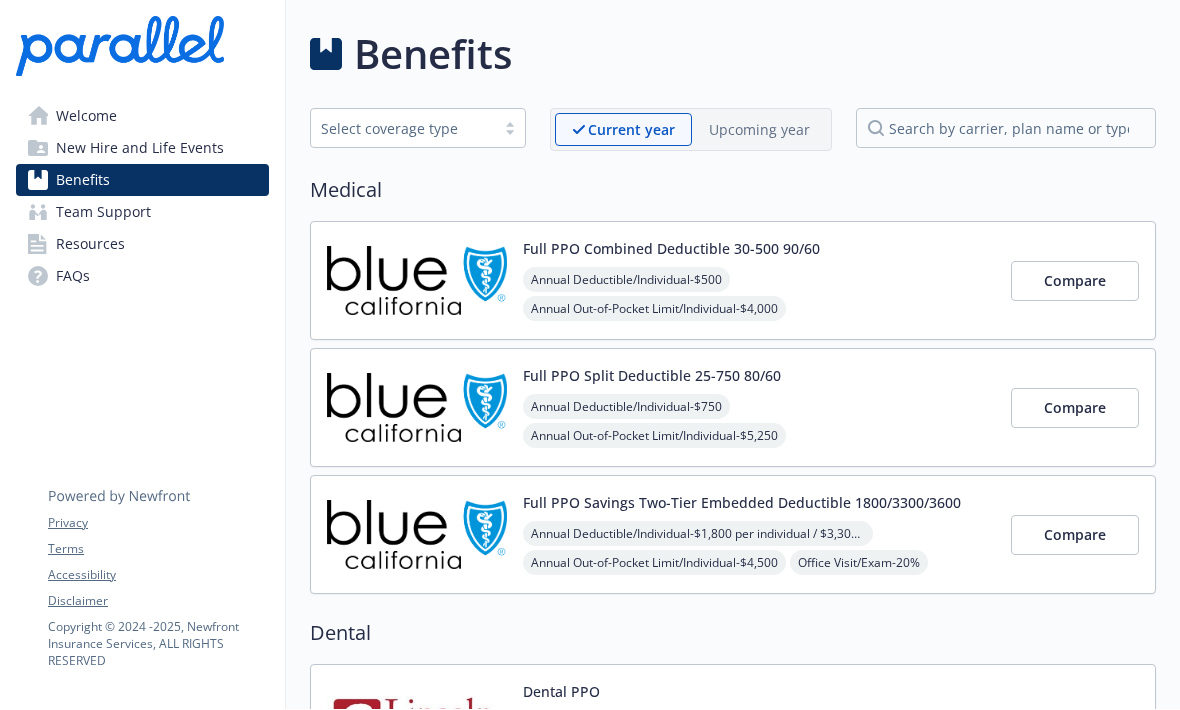 click on "Compare" at bounding box center [1075, 281] 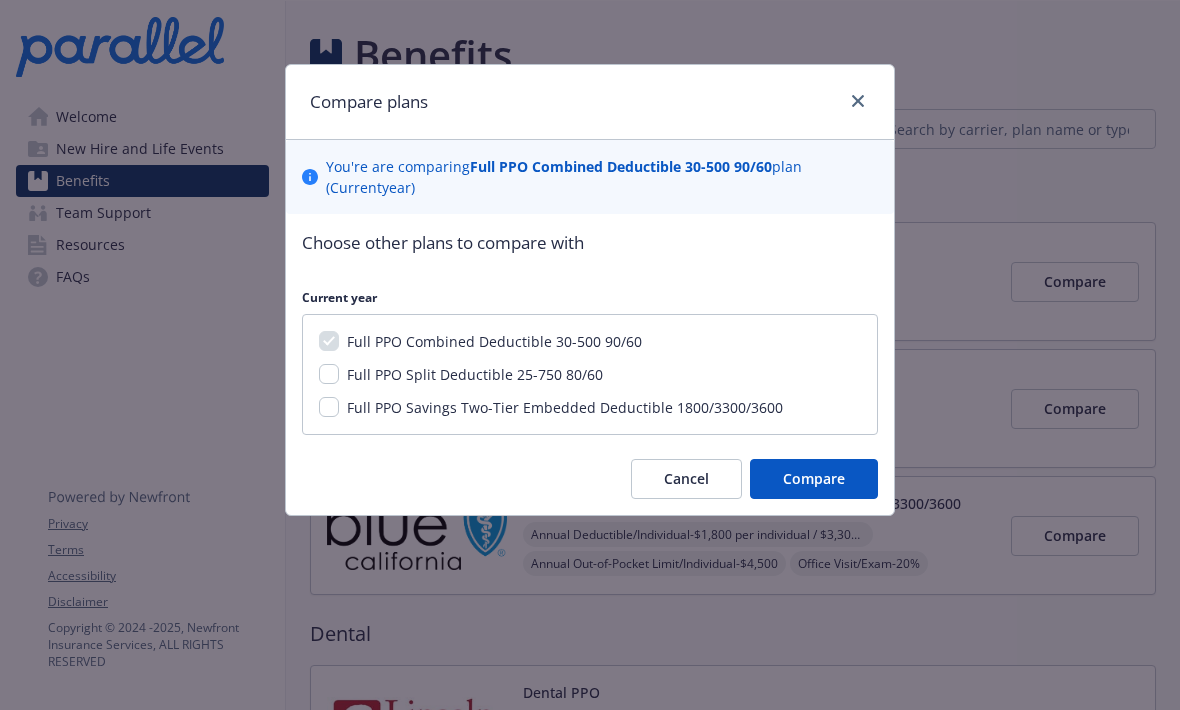 click on "Full PPO Split Deductible 25-750 80/60" at bounding box center [329, 374] 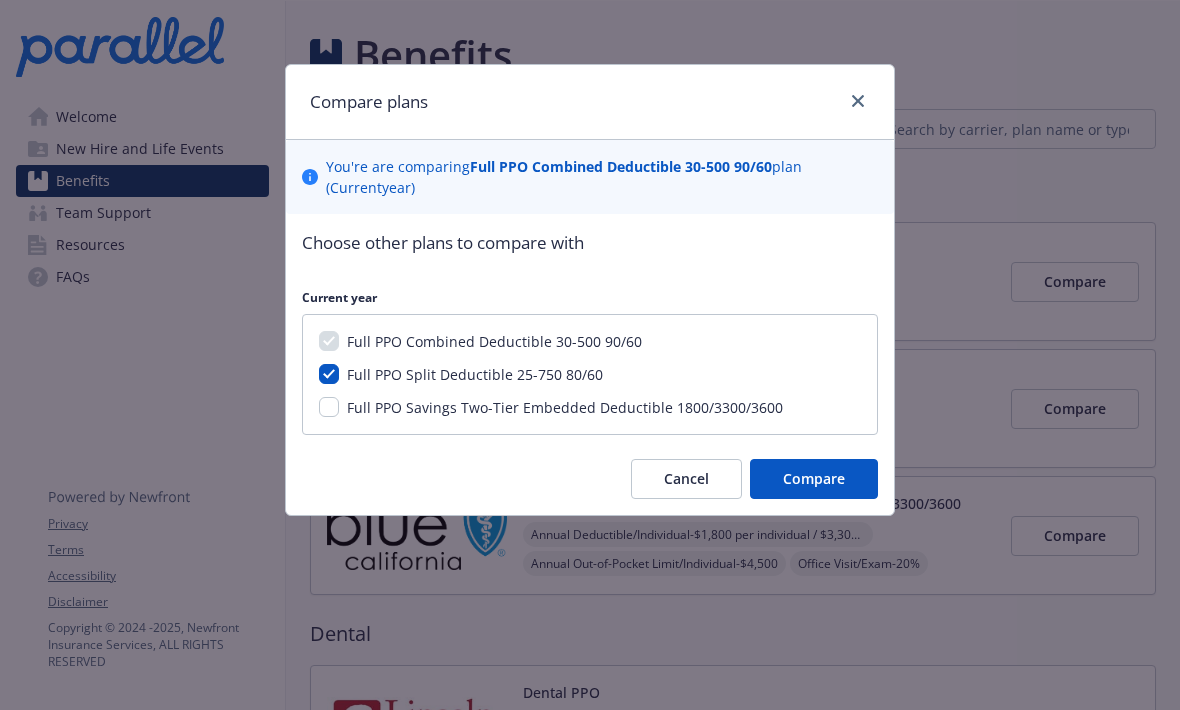 checkbox on "true" 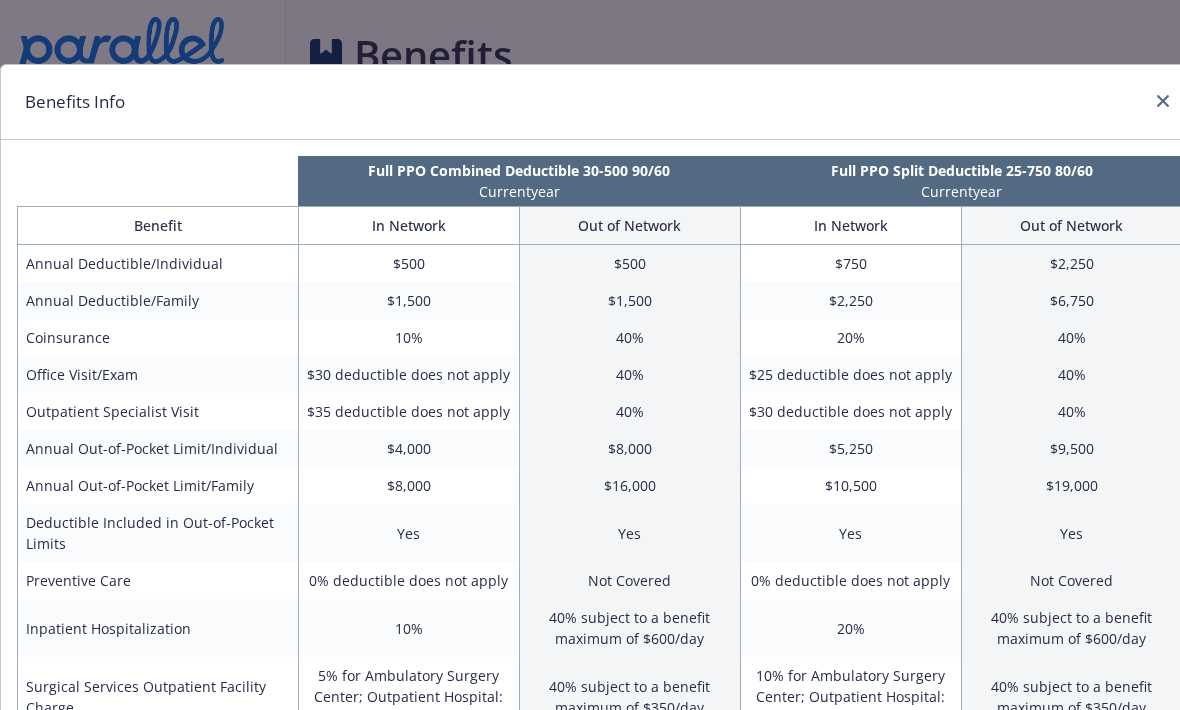 scroll, scrollTop: 0, scrollLeft: 0, axis: both 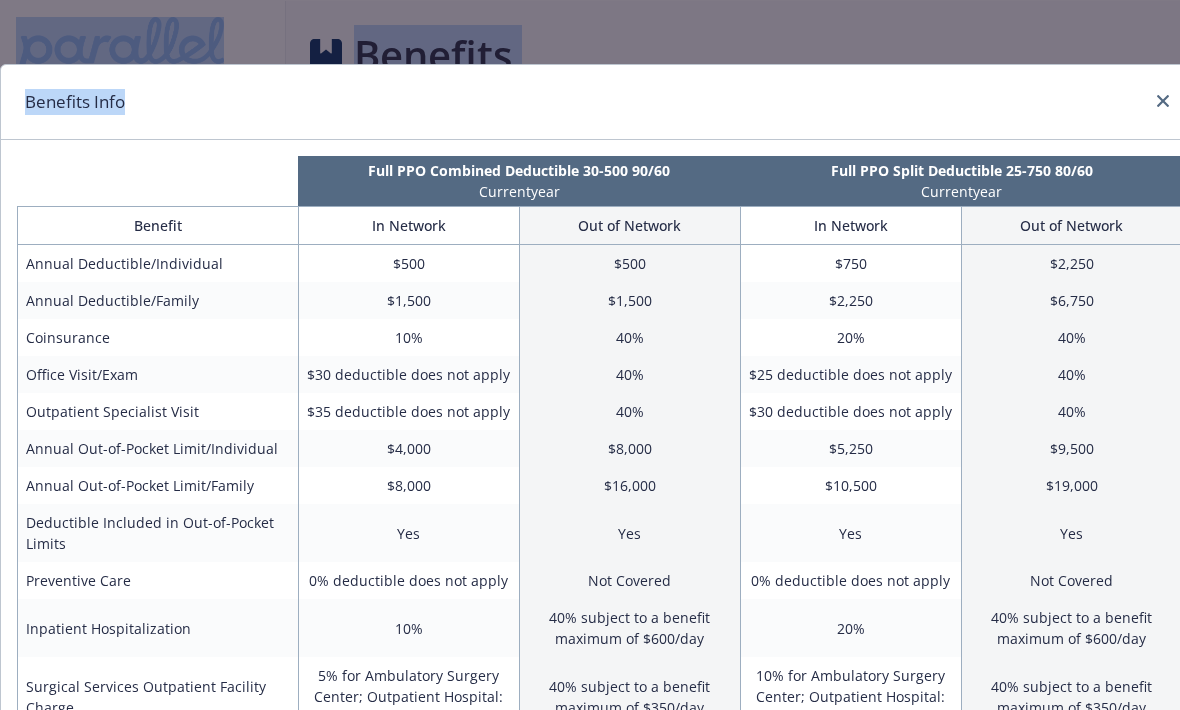 click on "Coinsurance" at bounding box center (158, 337) 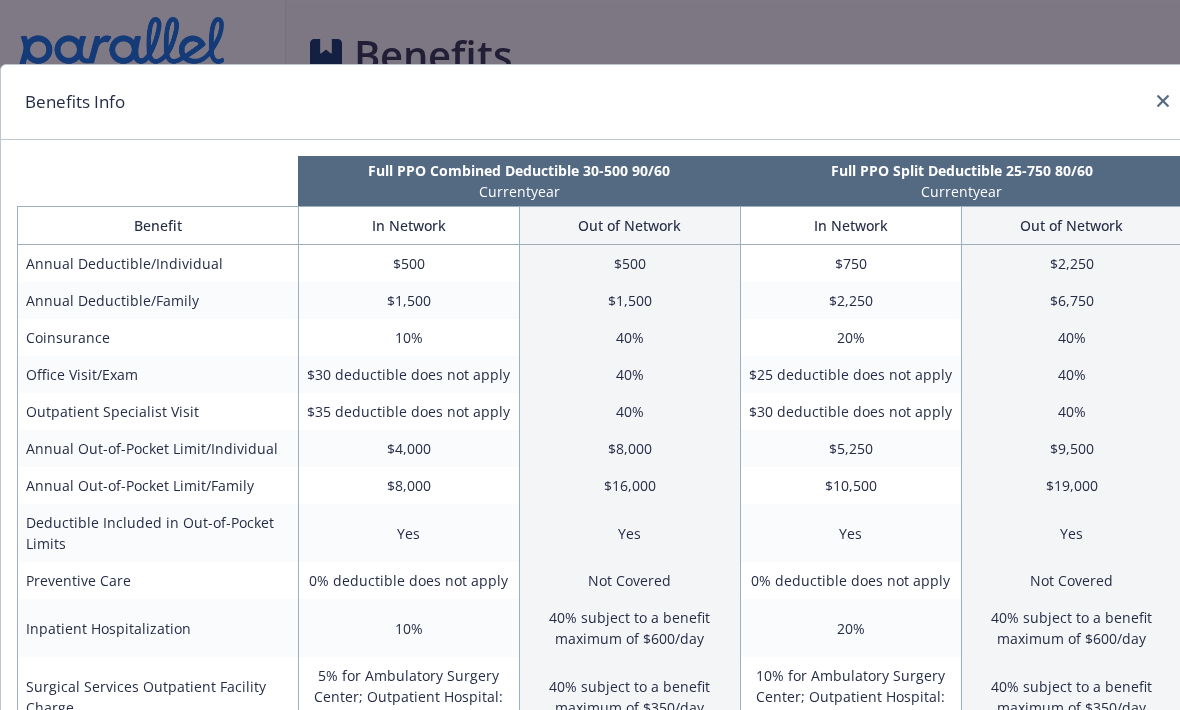 scroll, scrollTop: 0, scrollLeft: 0, axis: both 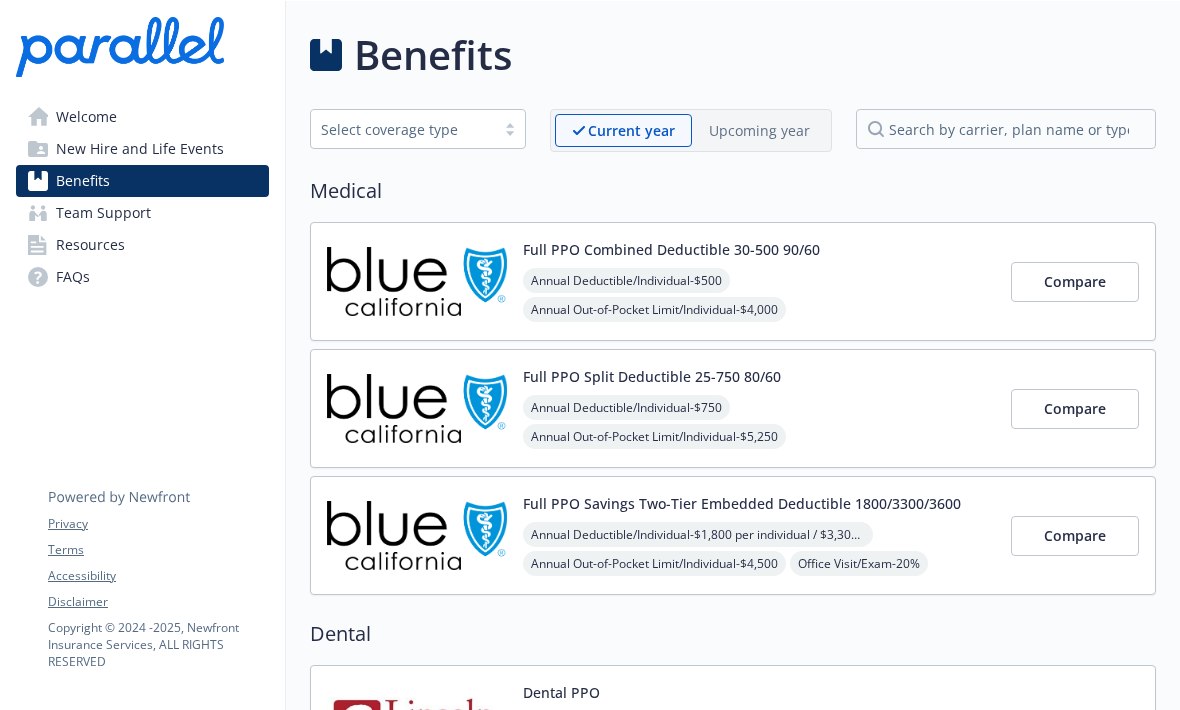 click on "Compare" at bounding box center (1075, 282) 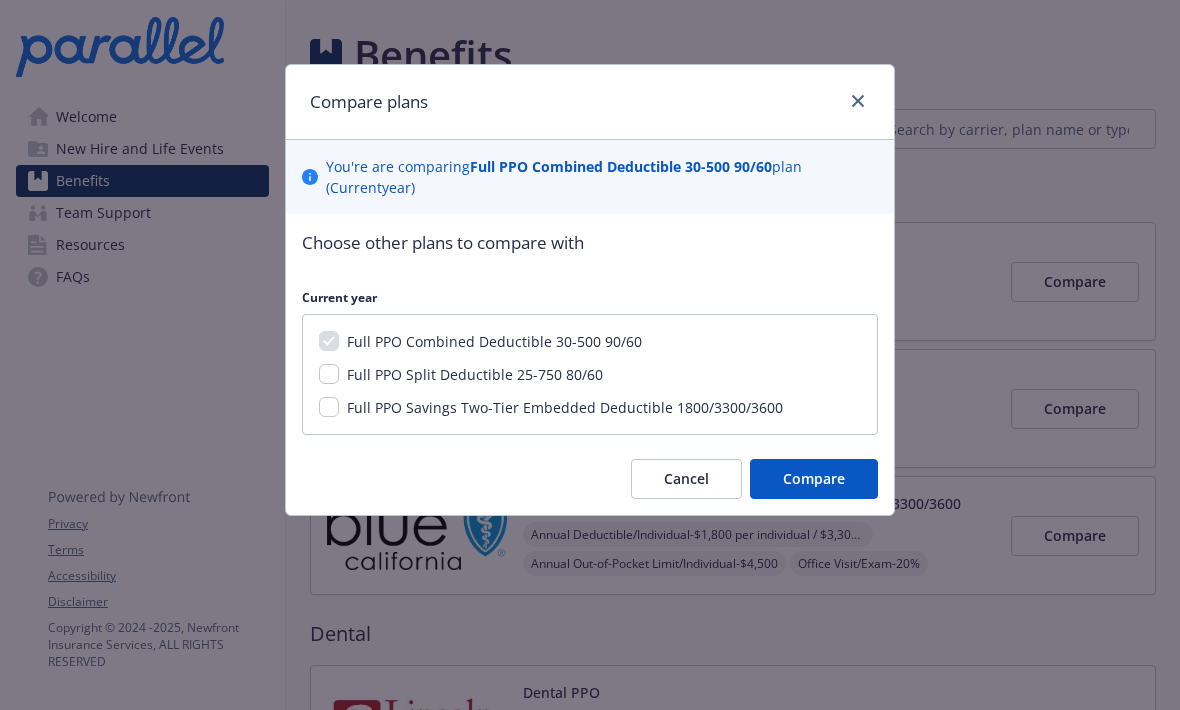 click on "Full PPO Savings Two-Tier Embedded Deductible 1800/3300/3600" at bounding box center [329, 407] 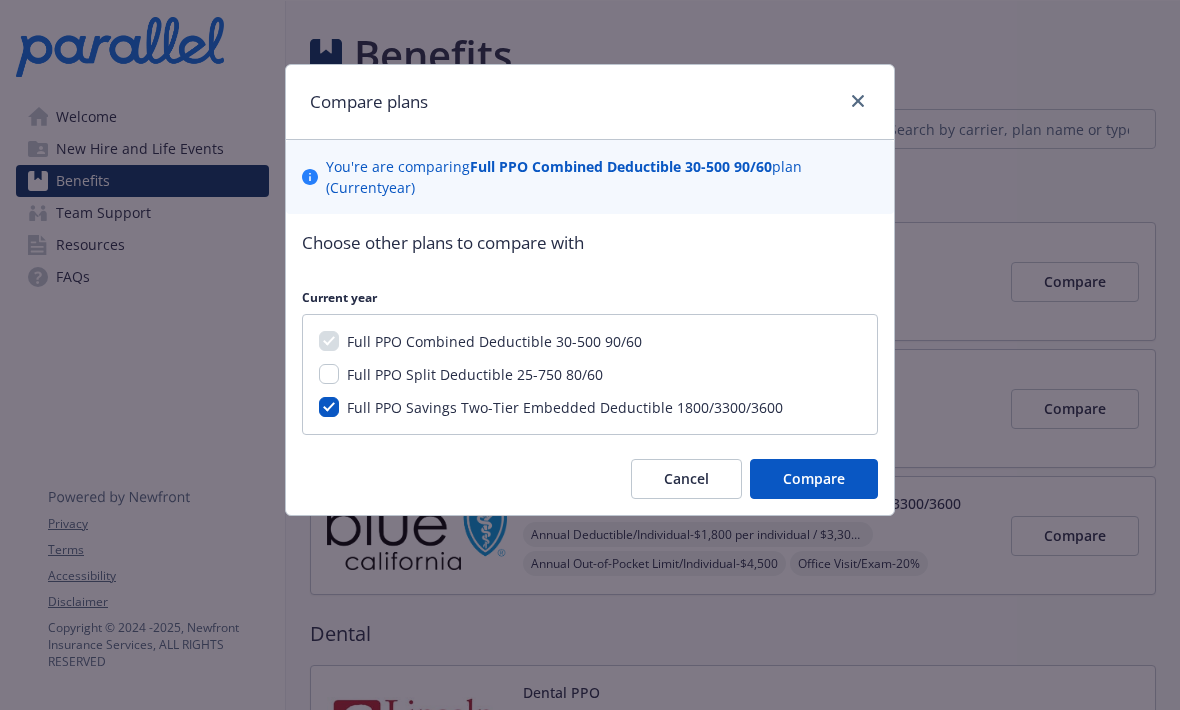 checkbox on "true" 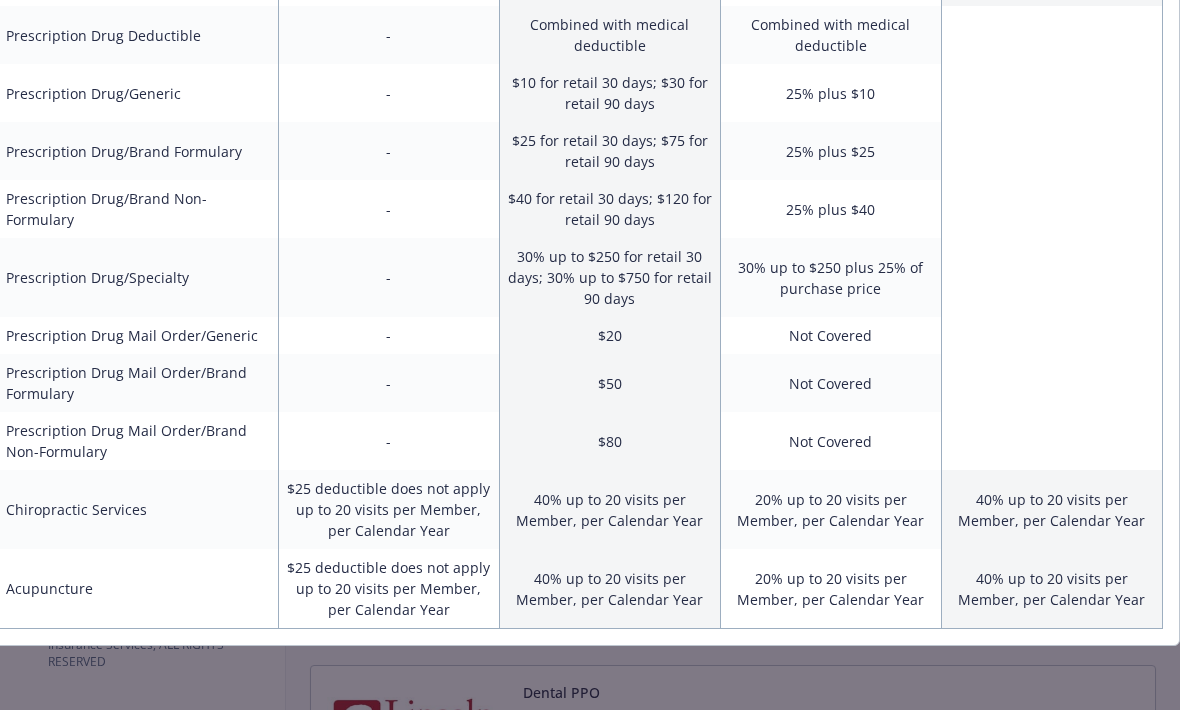 scroll, scrollTop: 934, scrollLeft: 23, axis: both 